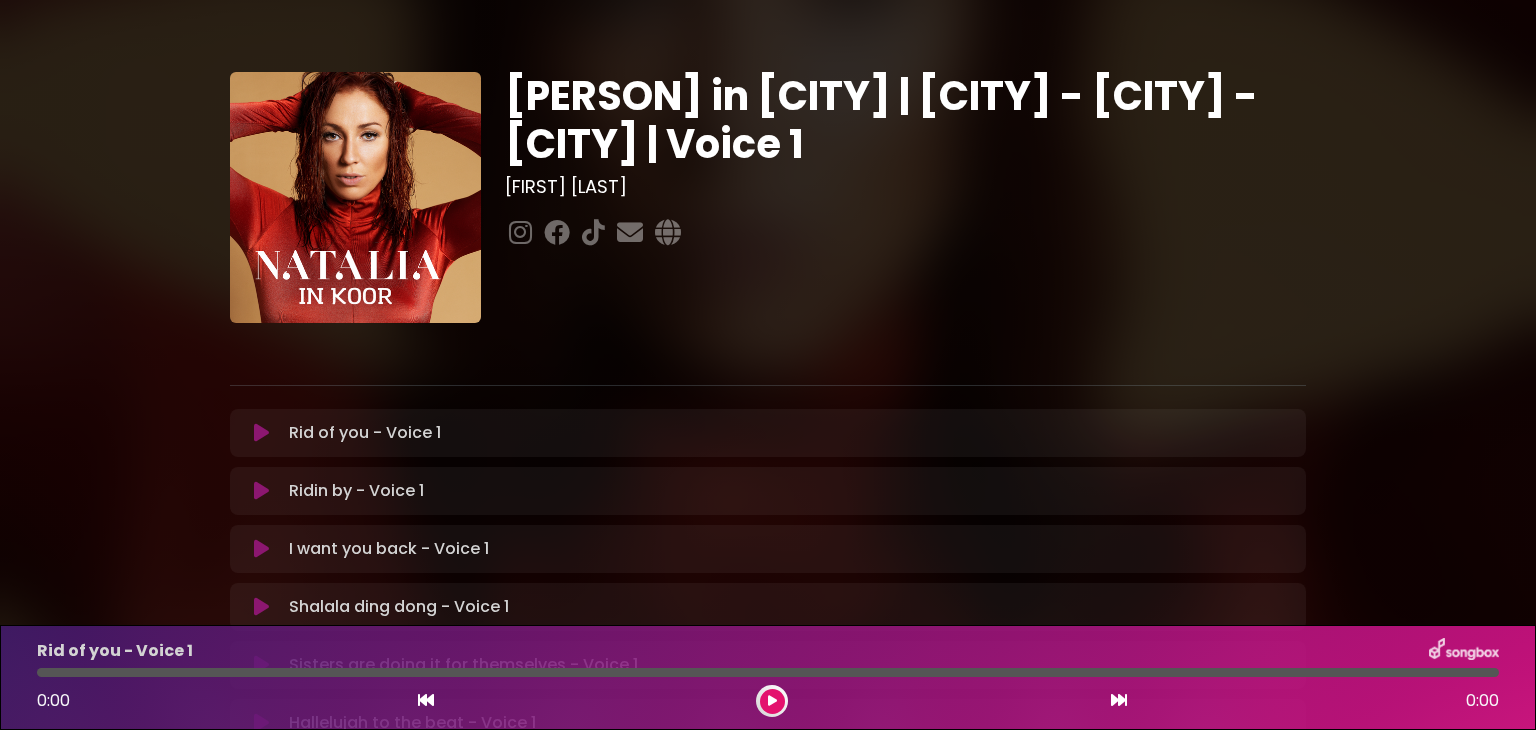 scroll, scrollTop: 0, scrollLeft: 0, axis: both 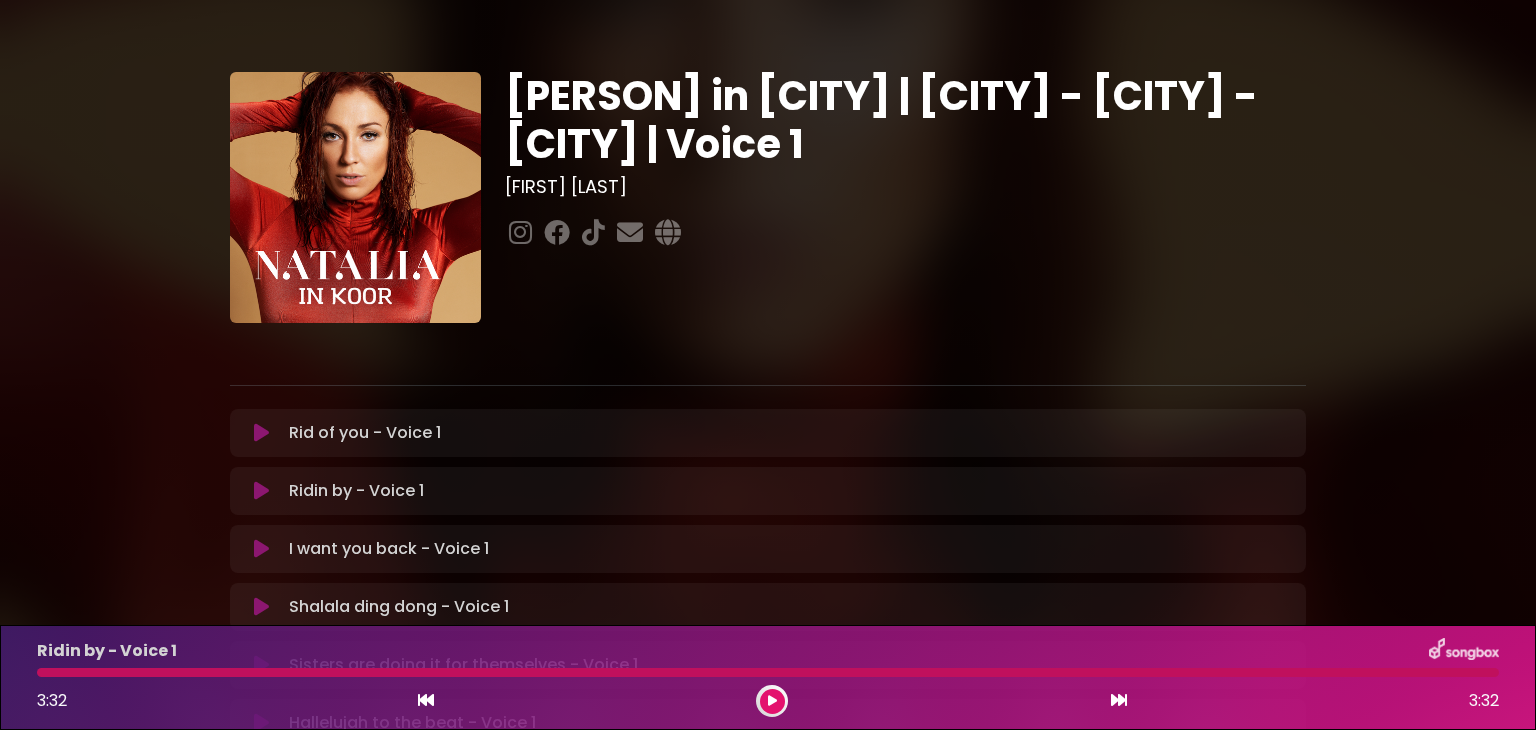 click at bounding box center [261, 433] 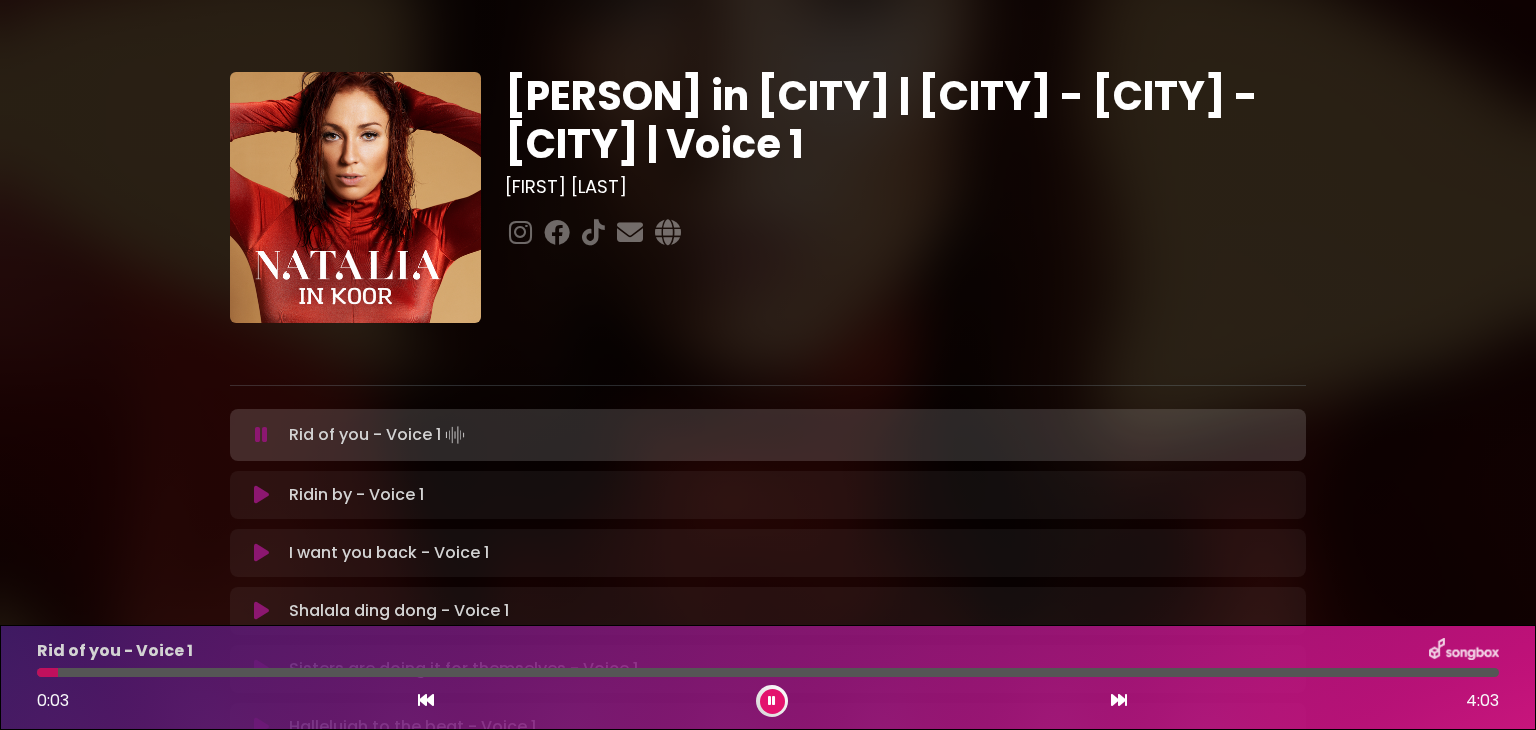 click at bounding box center (261, 435) 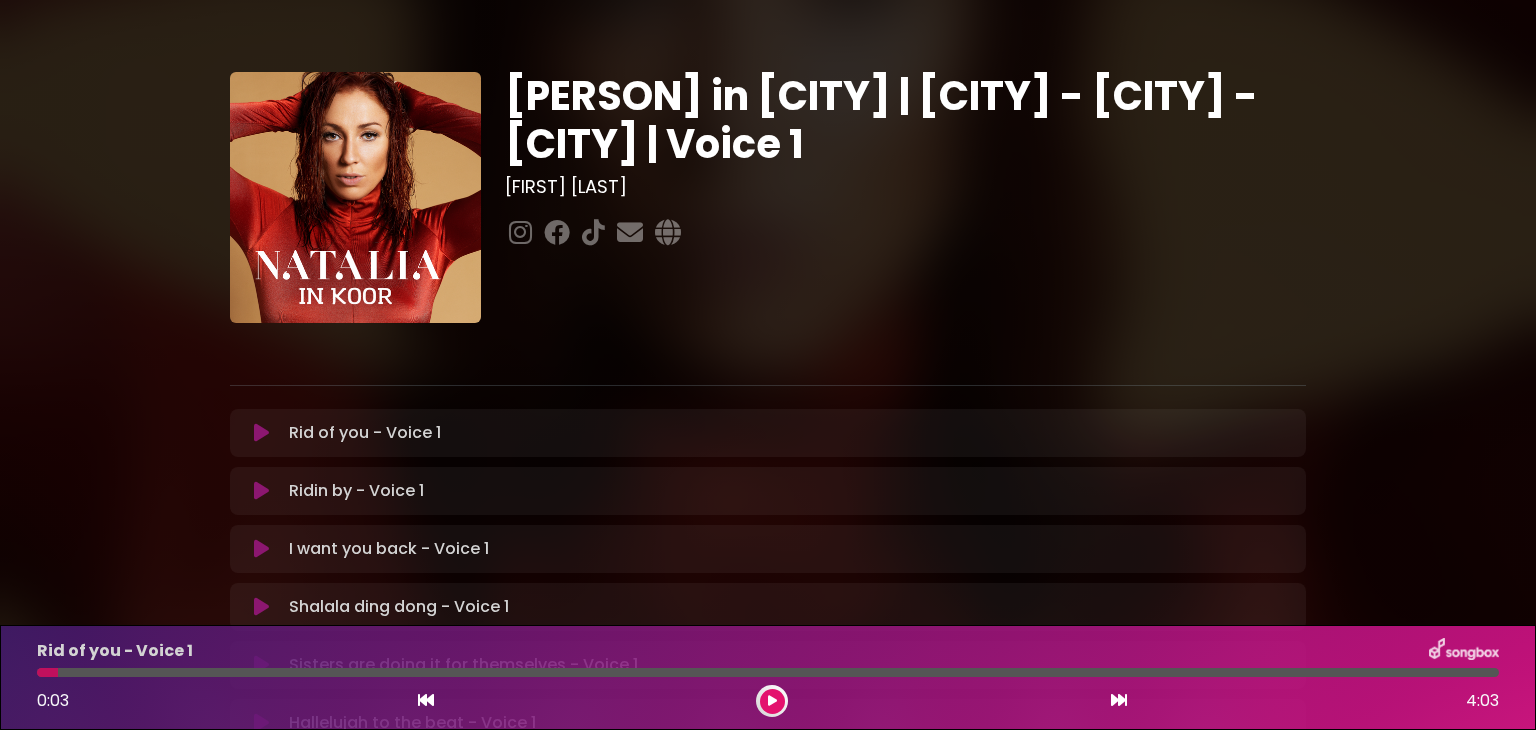 click at bounding box center [261, 433] 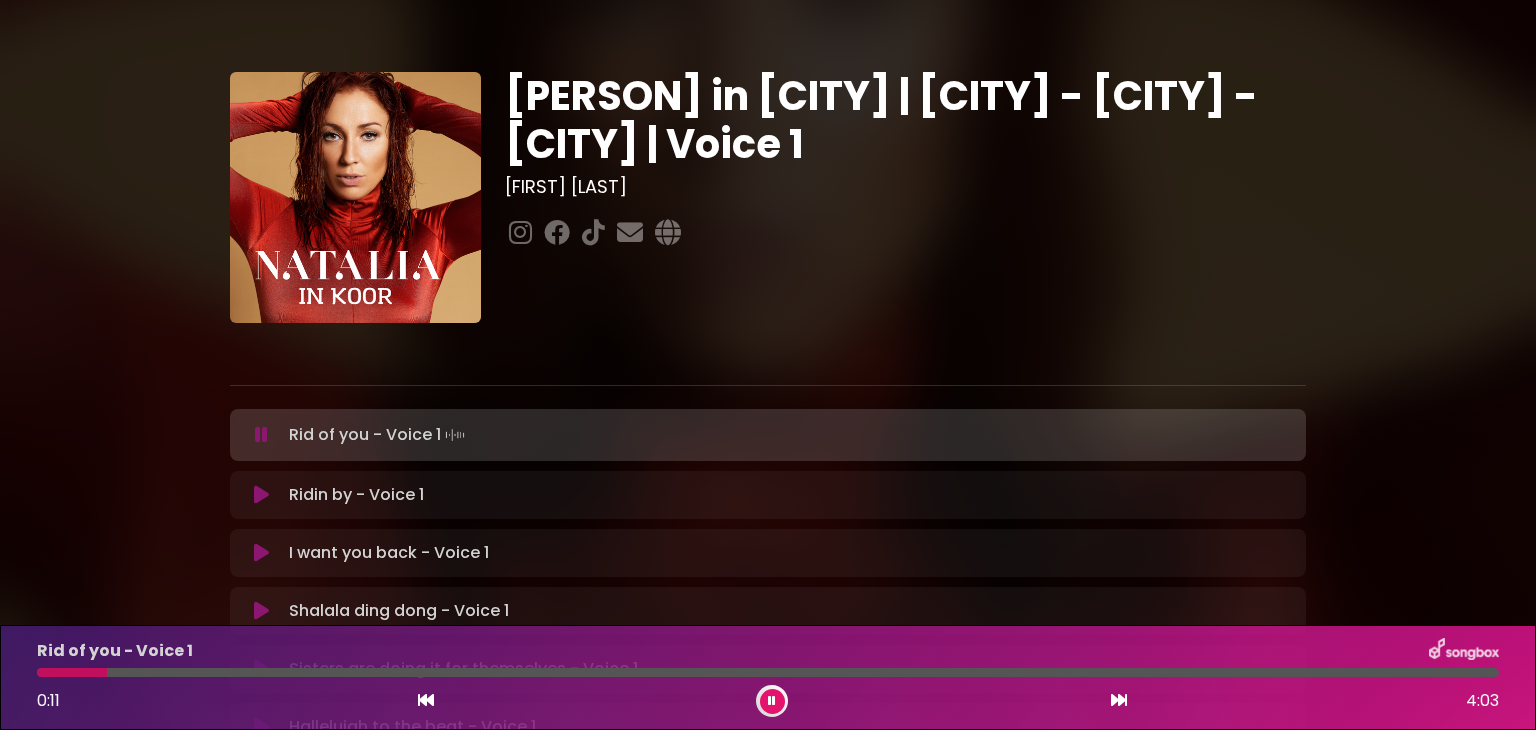 click at bounding box center [72, 672] 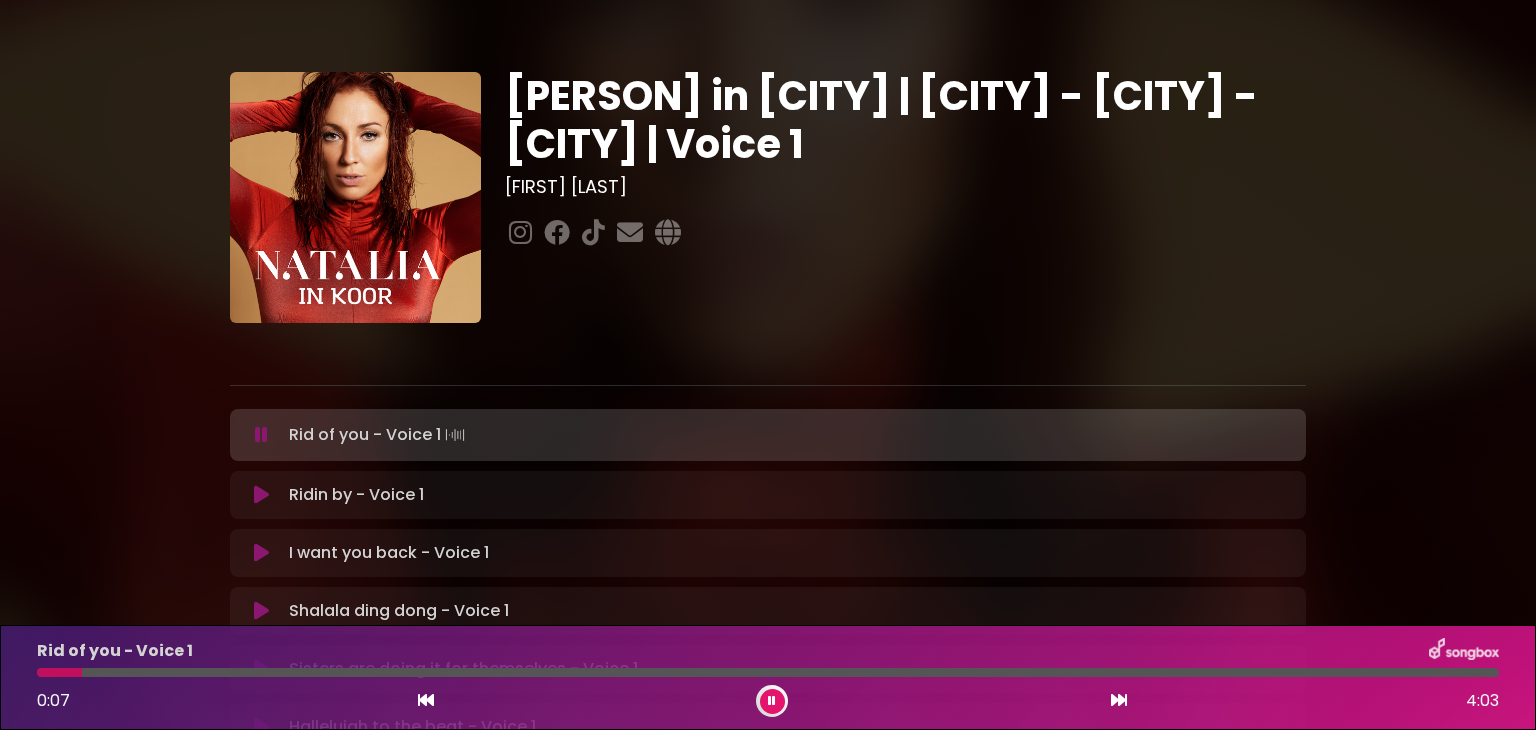 click at bounding box center (261, 435) 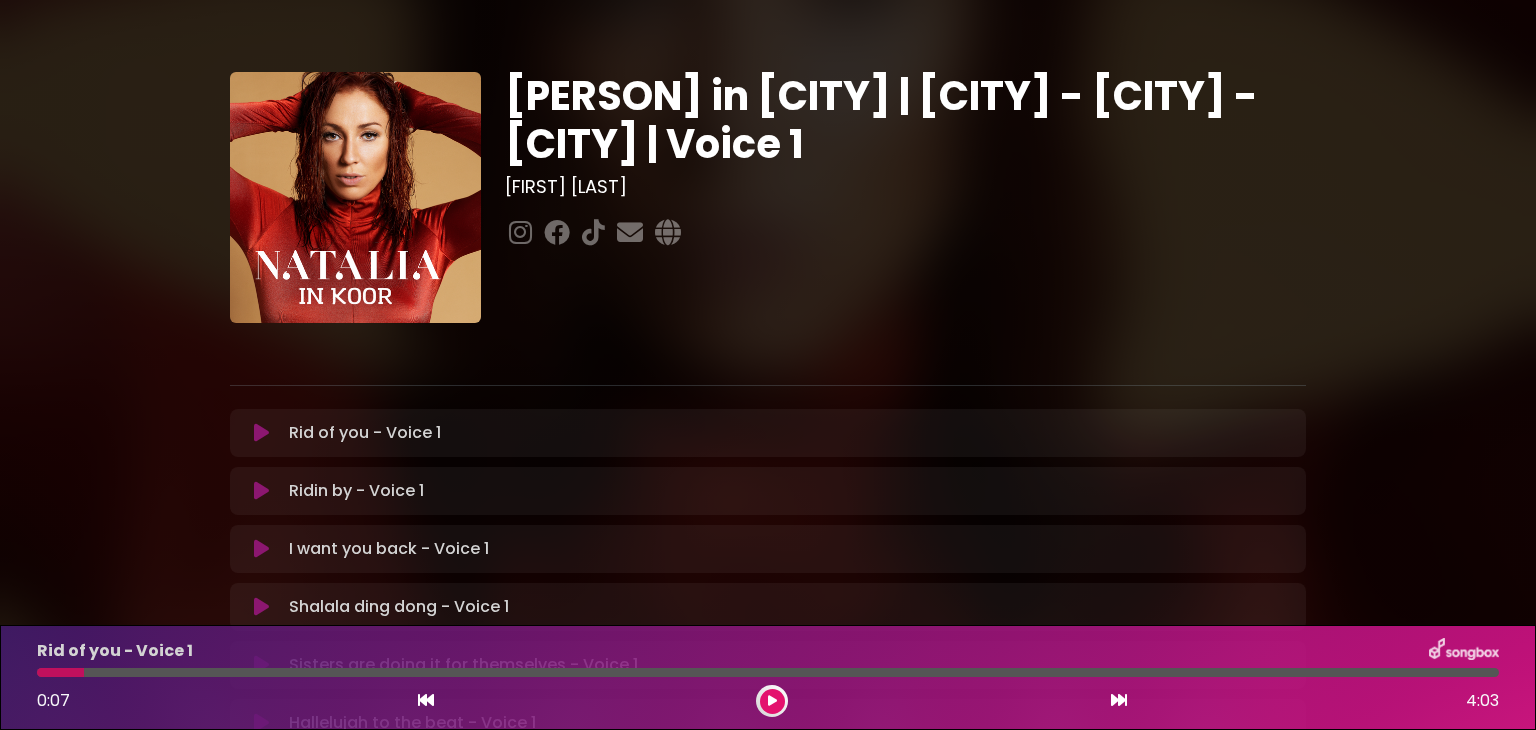click at bounding box center (261, 433) 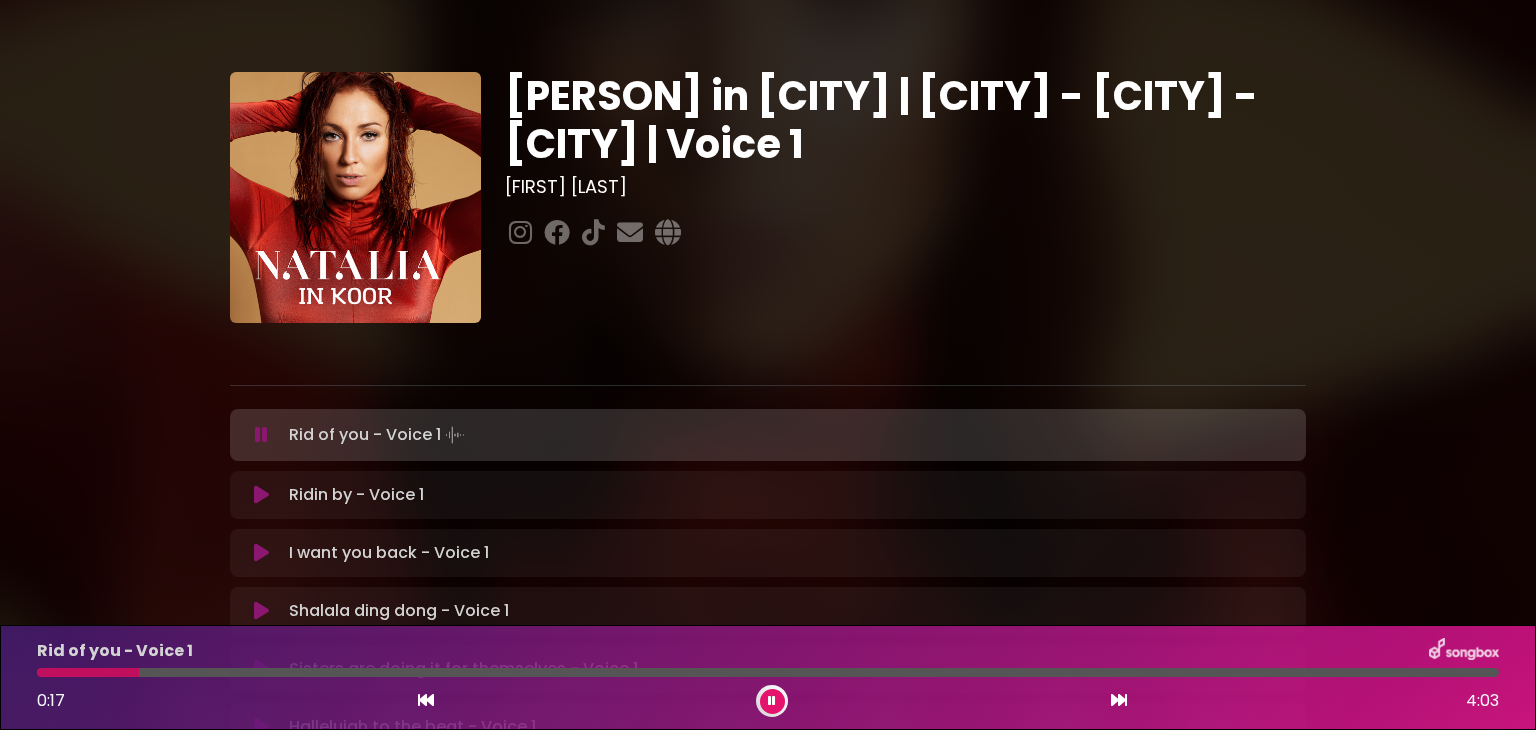 click at bounding box center [426, 700] 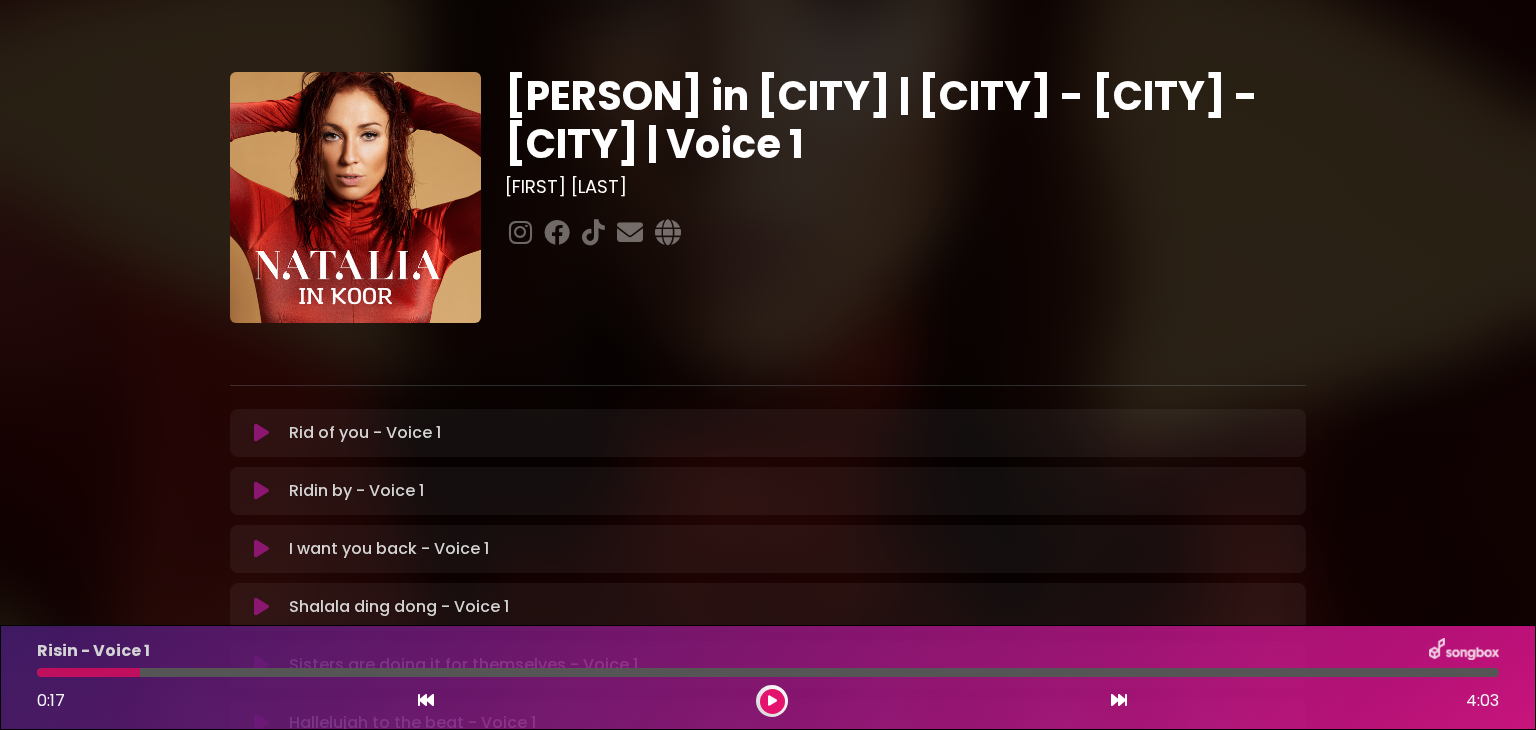 click at bounding box center [426, 700] 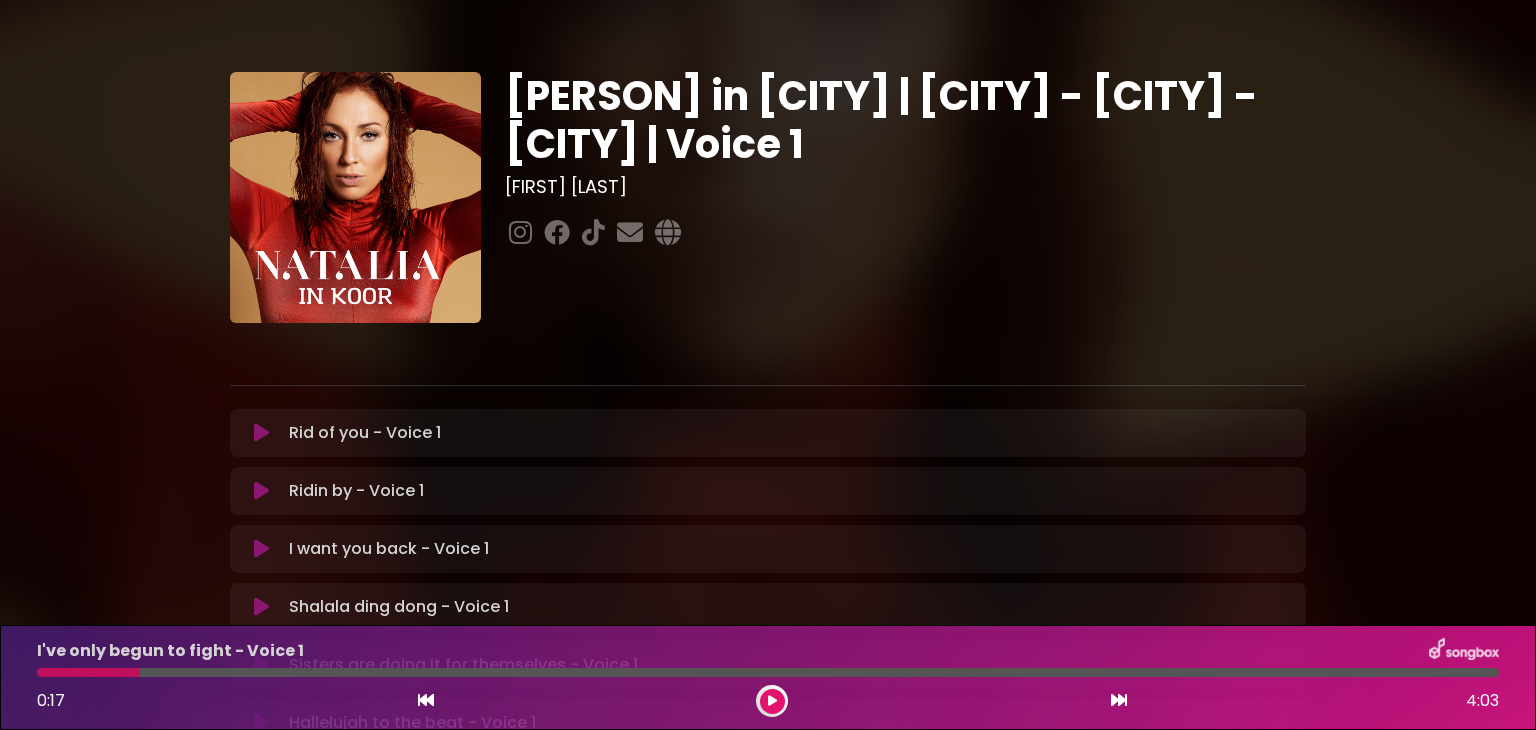 click at bounding box center (426, 700) 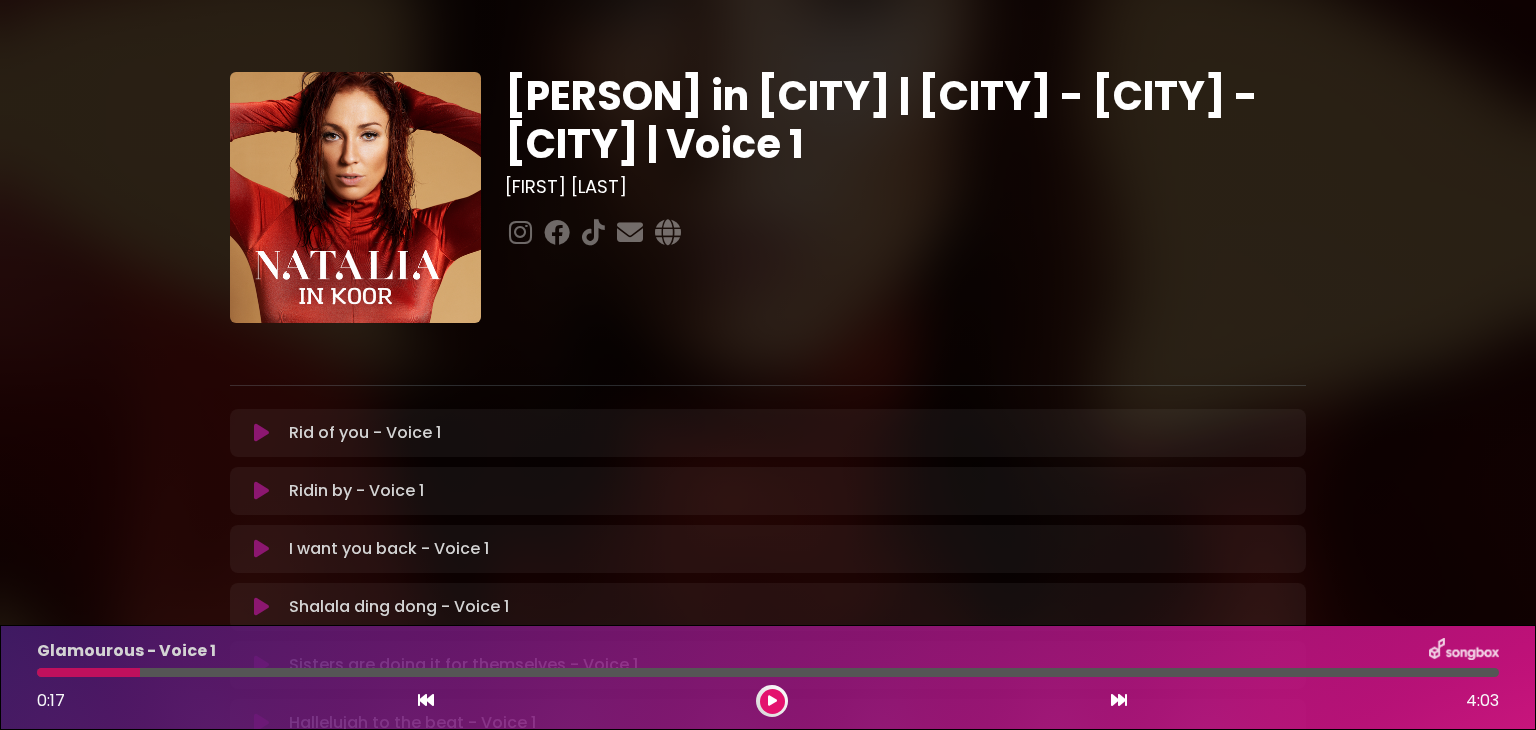 click at bounding box center [426, 700] 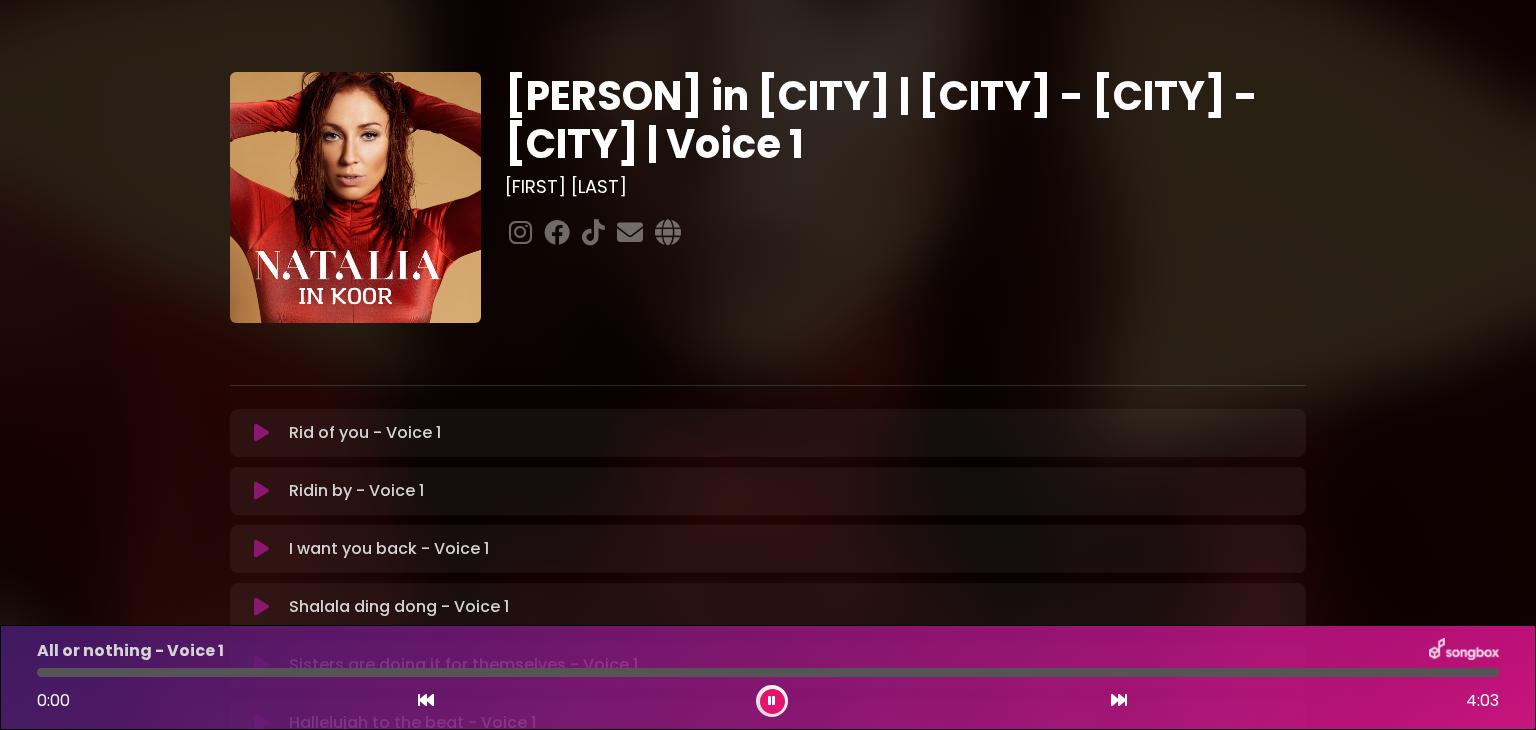 click at bounding box center (426, 700) 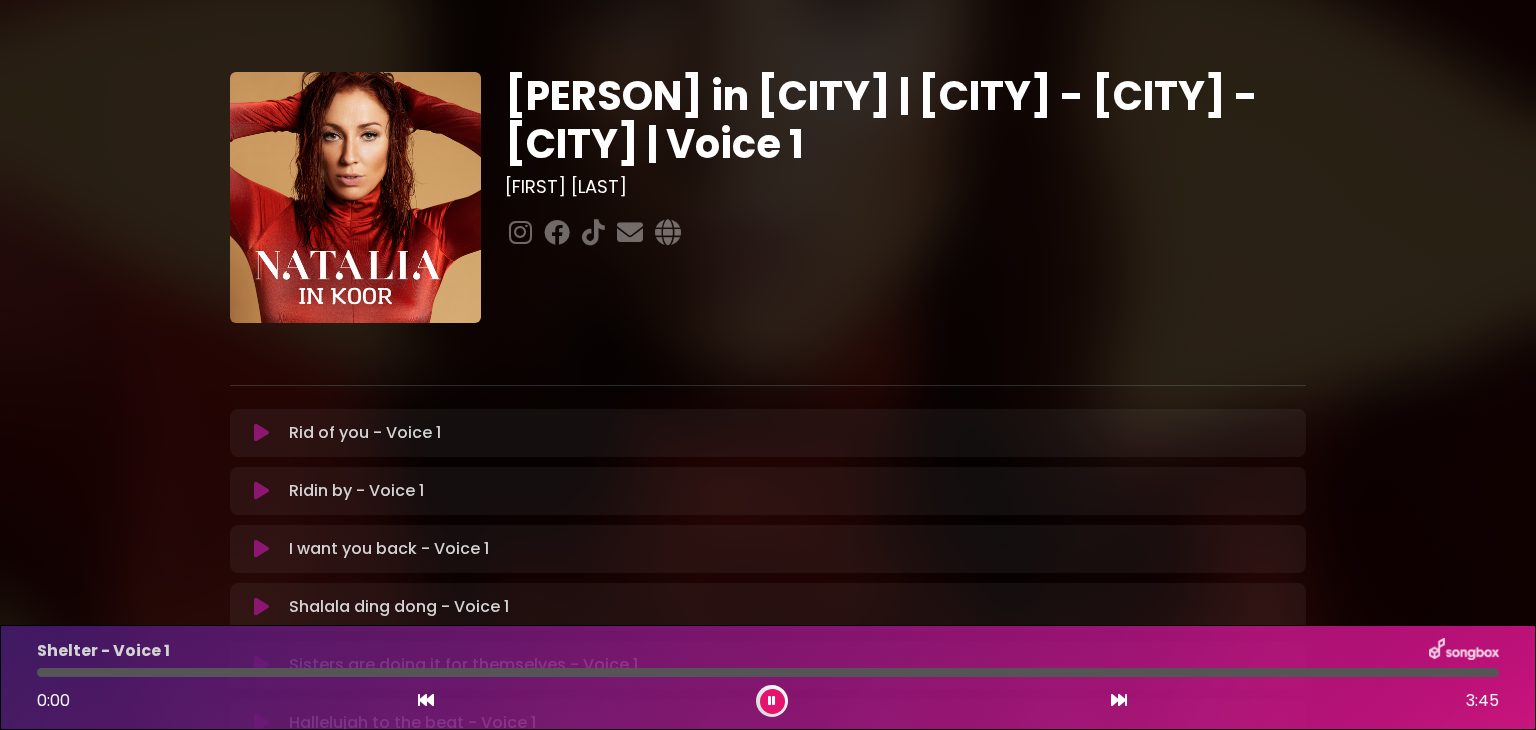 click at bounding box center (426, 700) 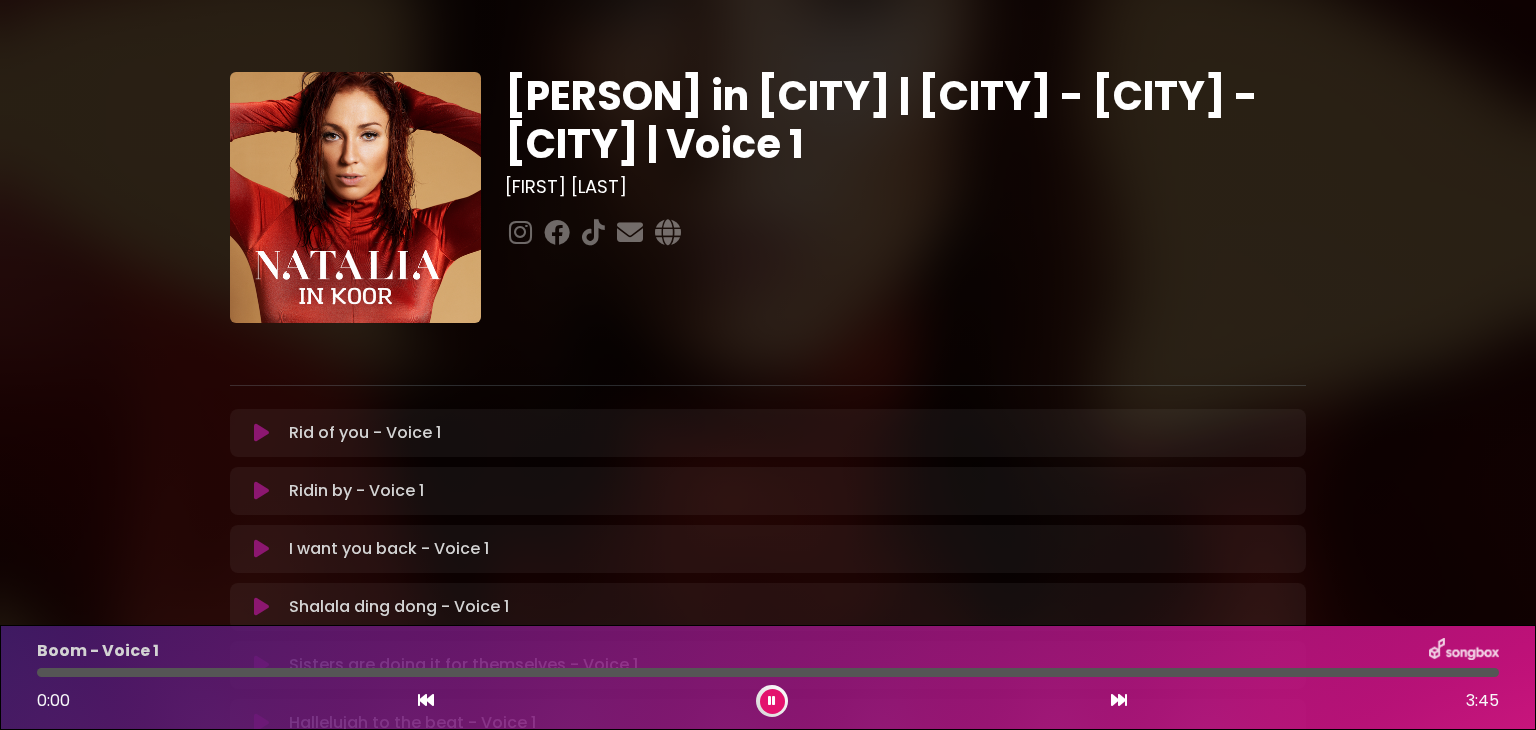 click at bounding box center [426, 700] 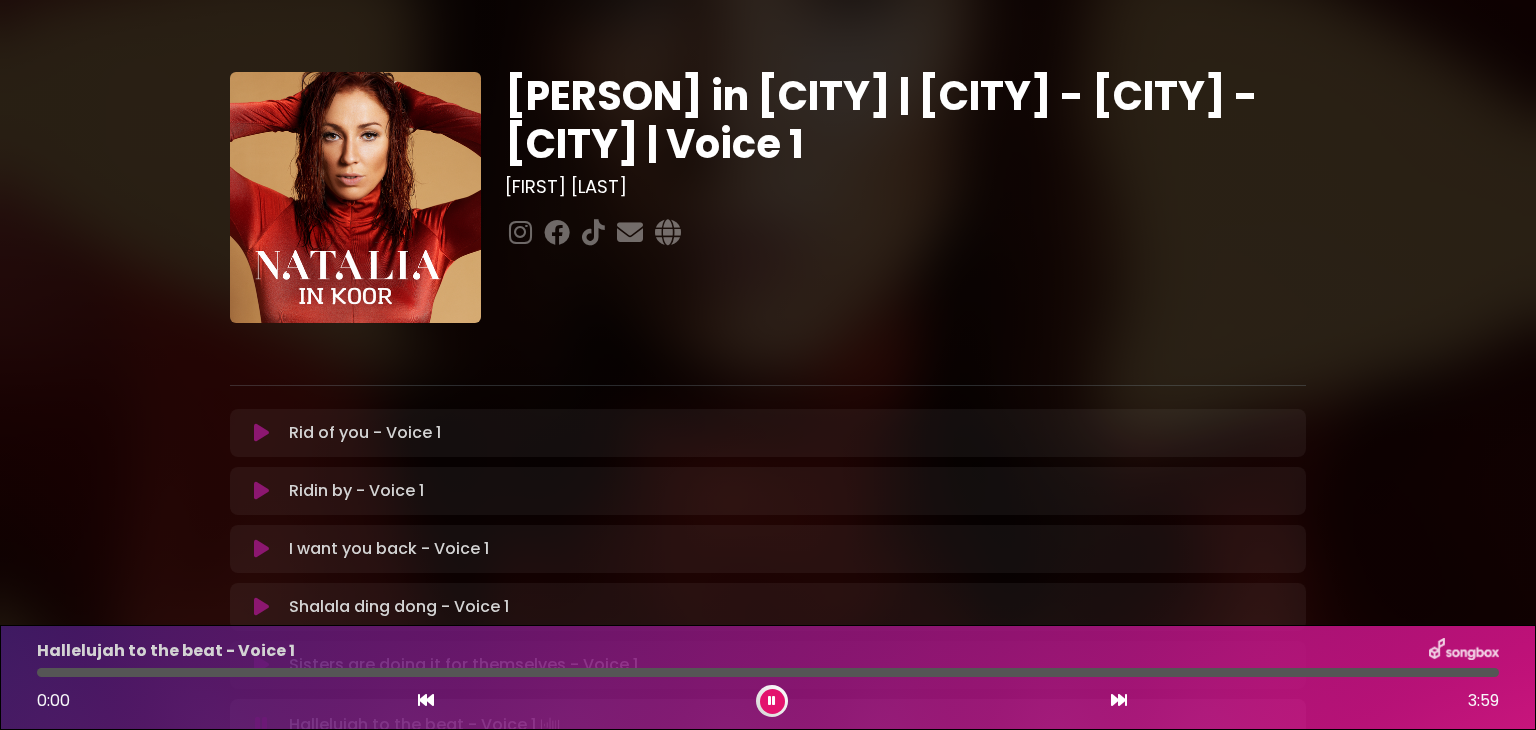 click at bounding box center [426, 700] 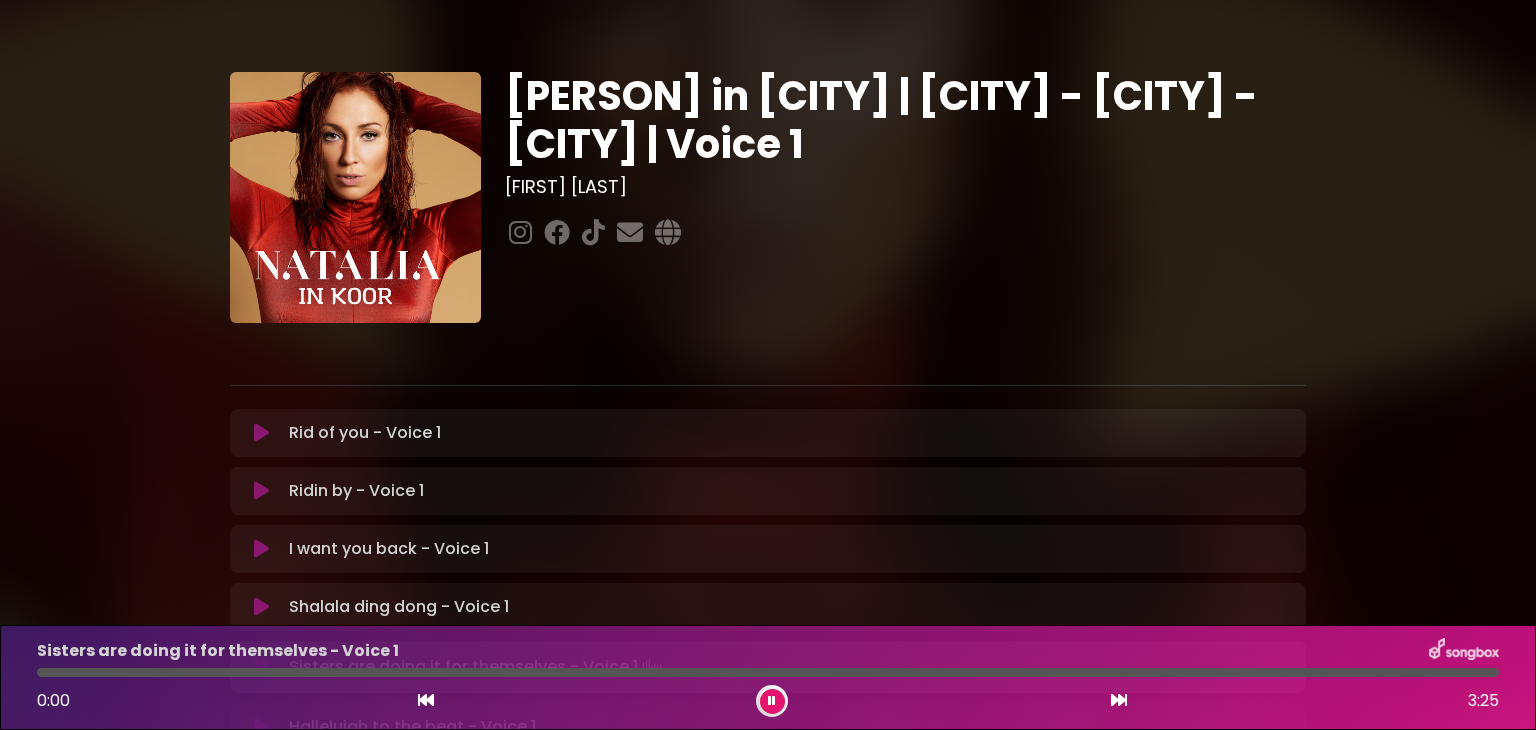 click at bounding box center (426, 700) 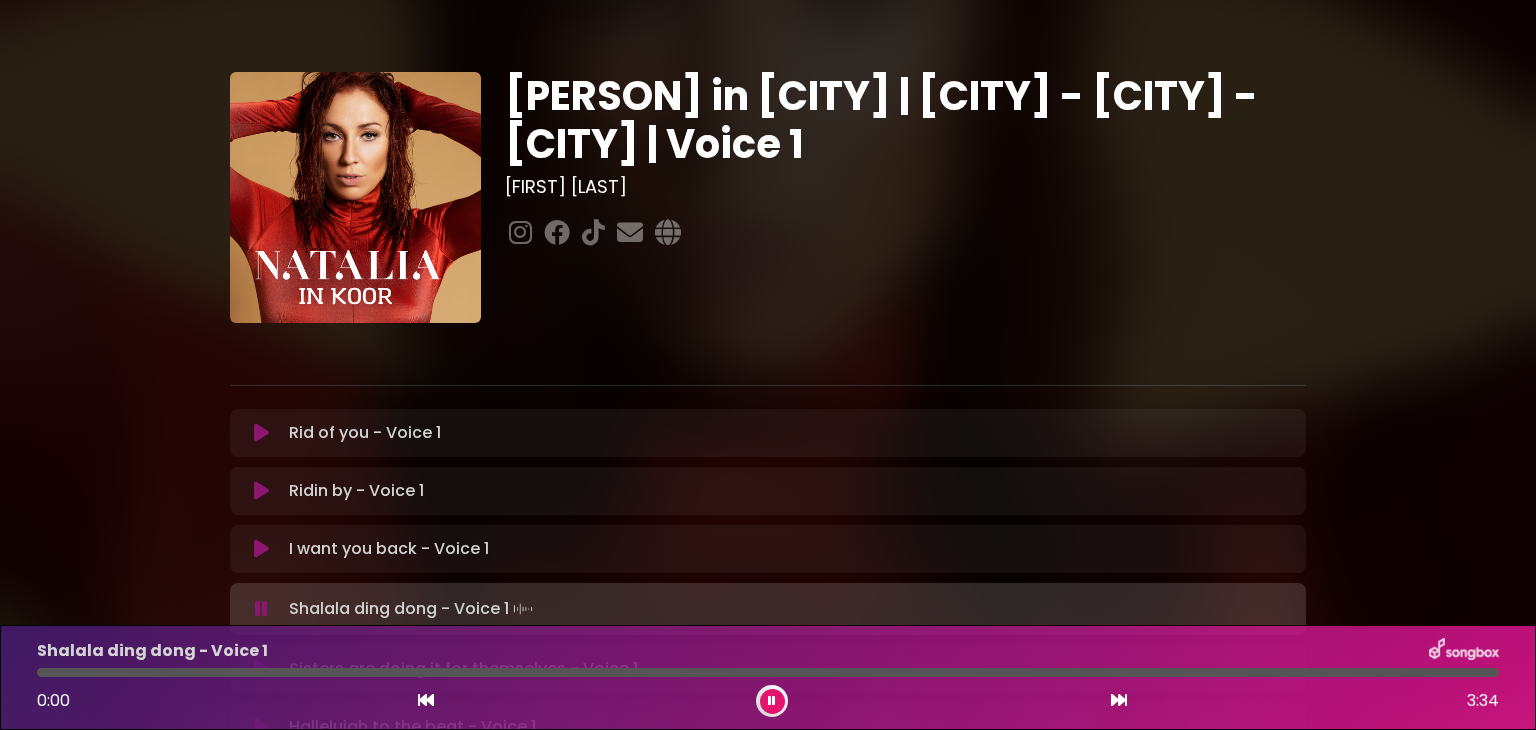 click at bounding box center (426, 700) 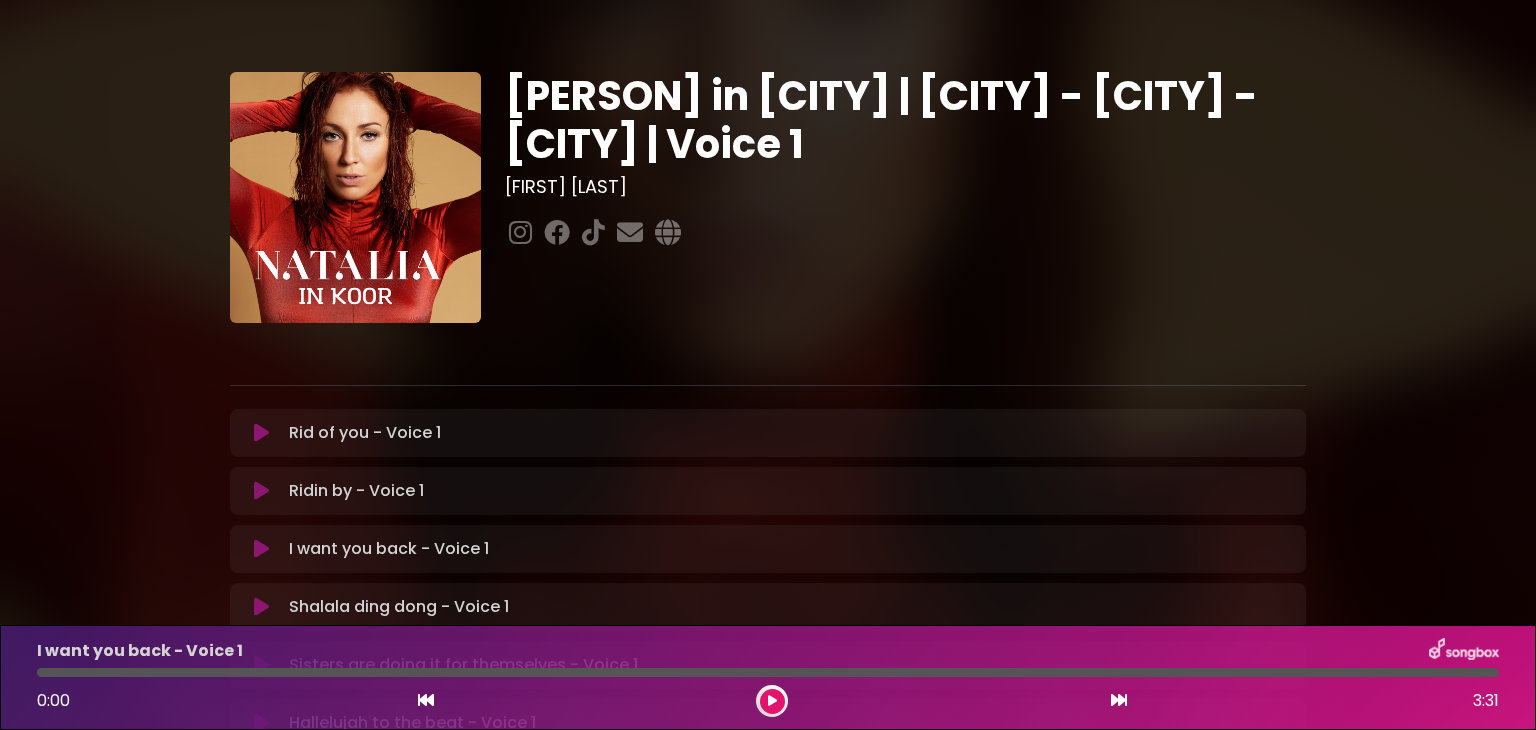 click at bounding box center [426, 700] 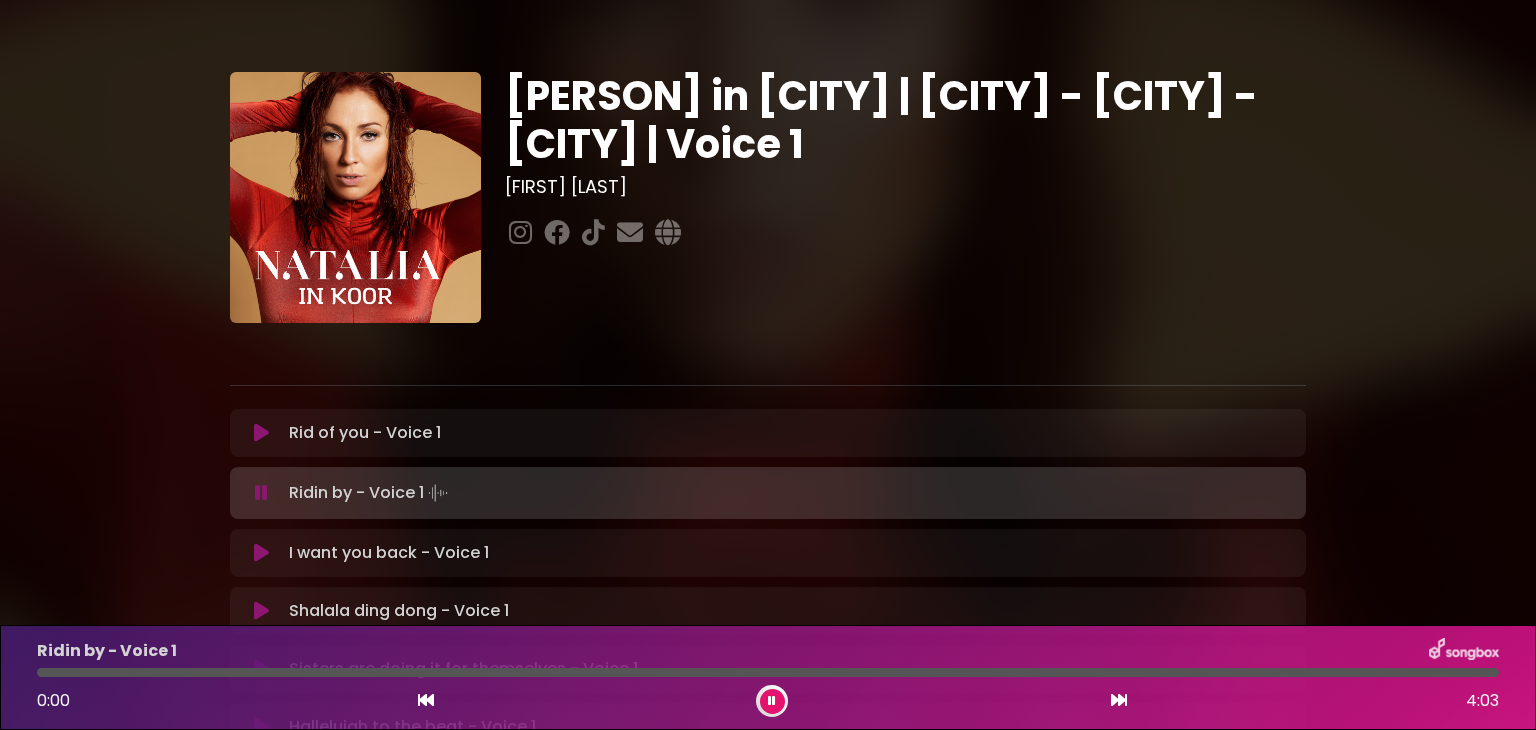 click at bounding box center (426, 700) 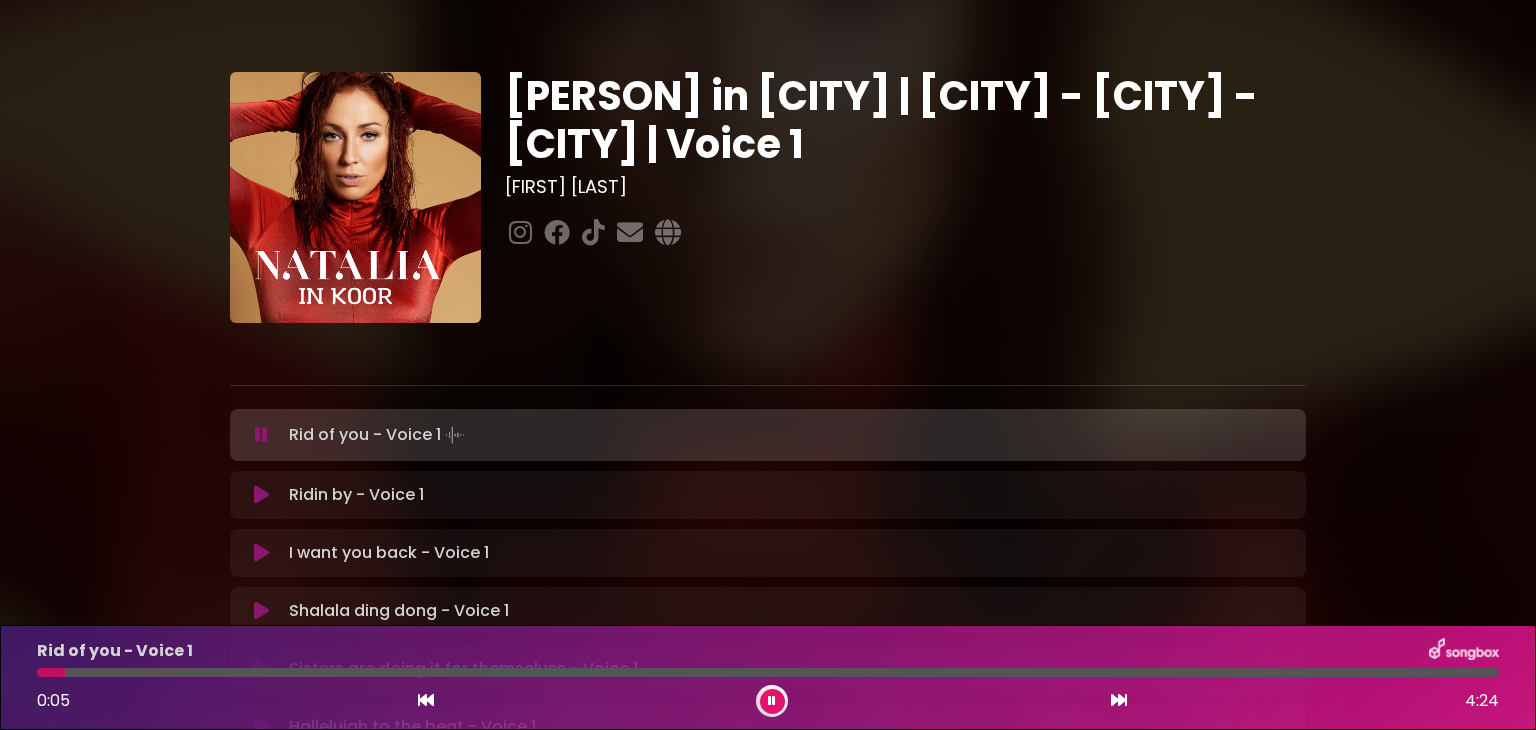 click at bounding box center (261, 435) 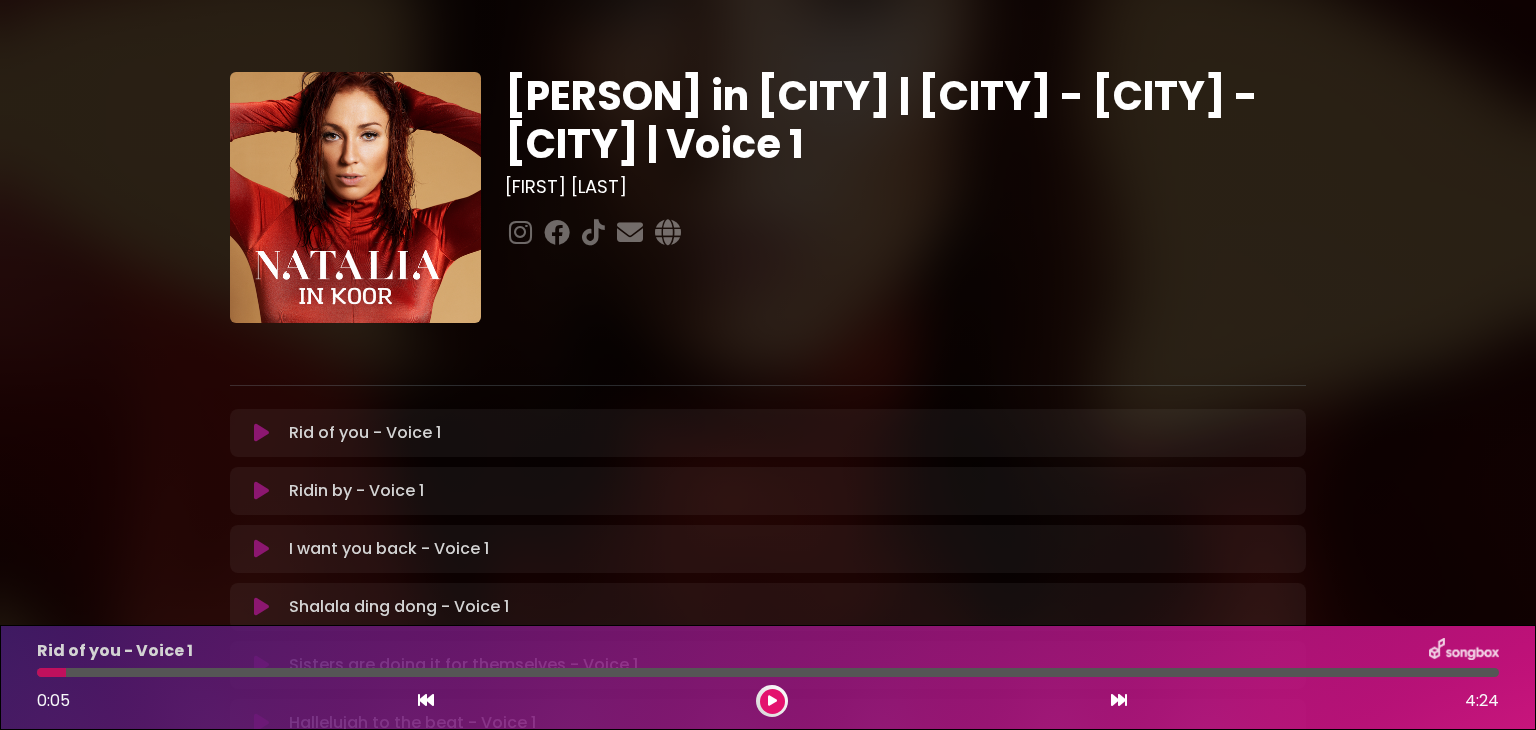 click at bounding box center [261, 433] 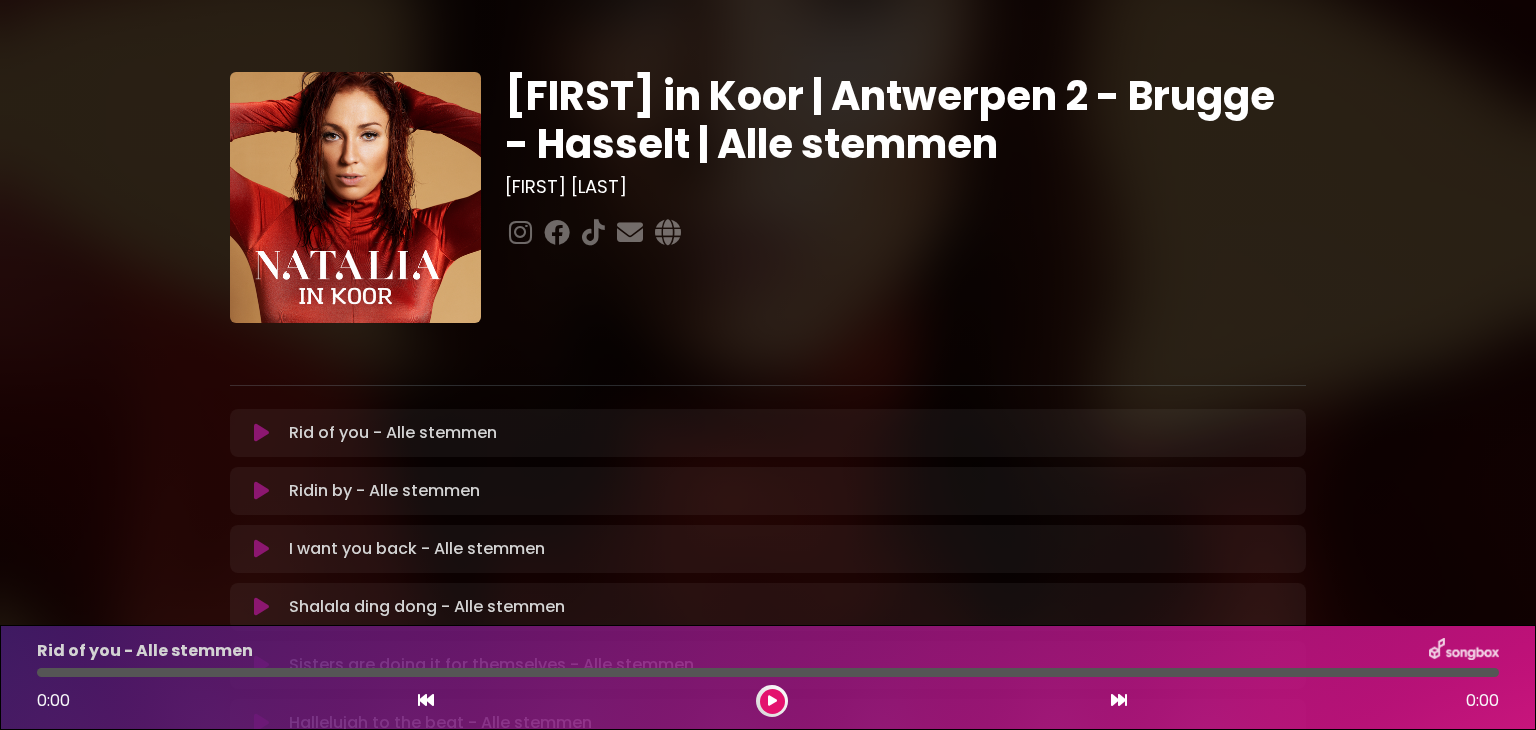 scroll, scrollTop: 0, scrollLeft: 0, axis: both 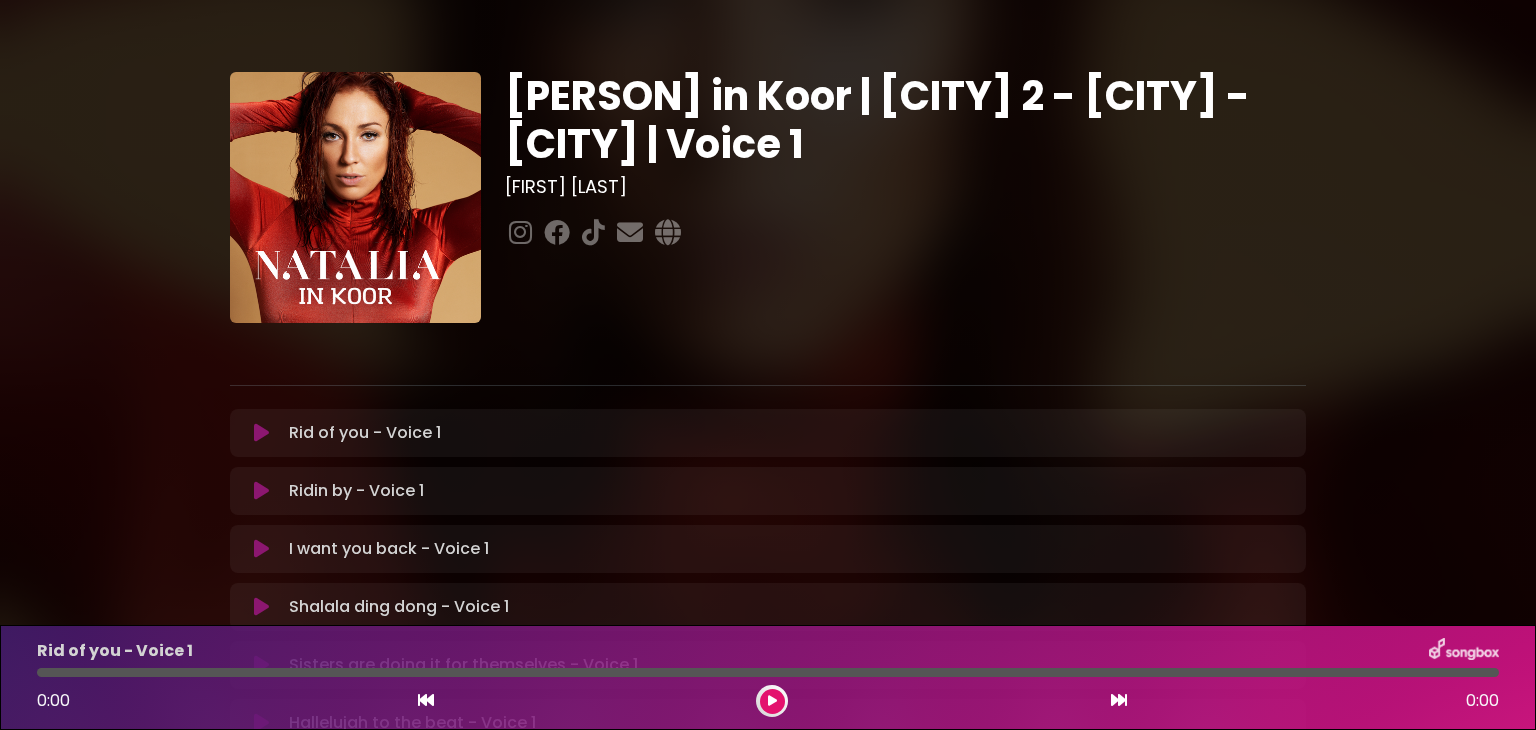 click at bounding box center [261, 433] 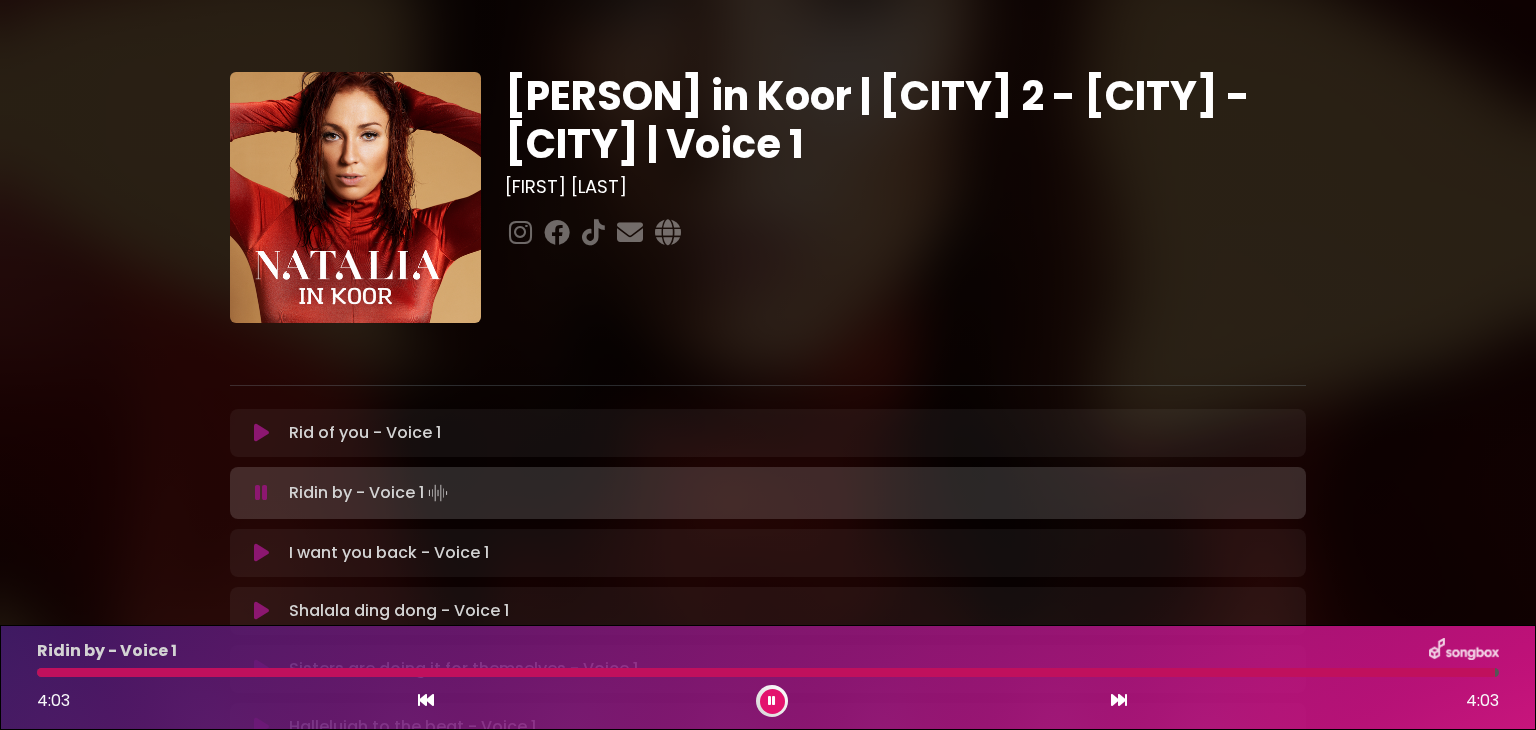 click at bounding box center [766, 672] 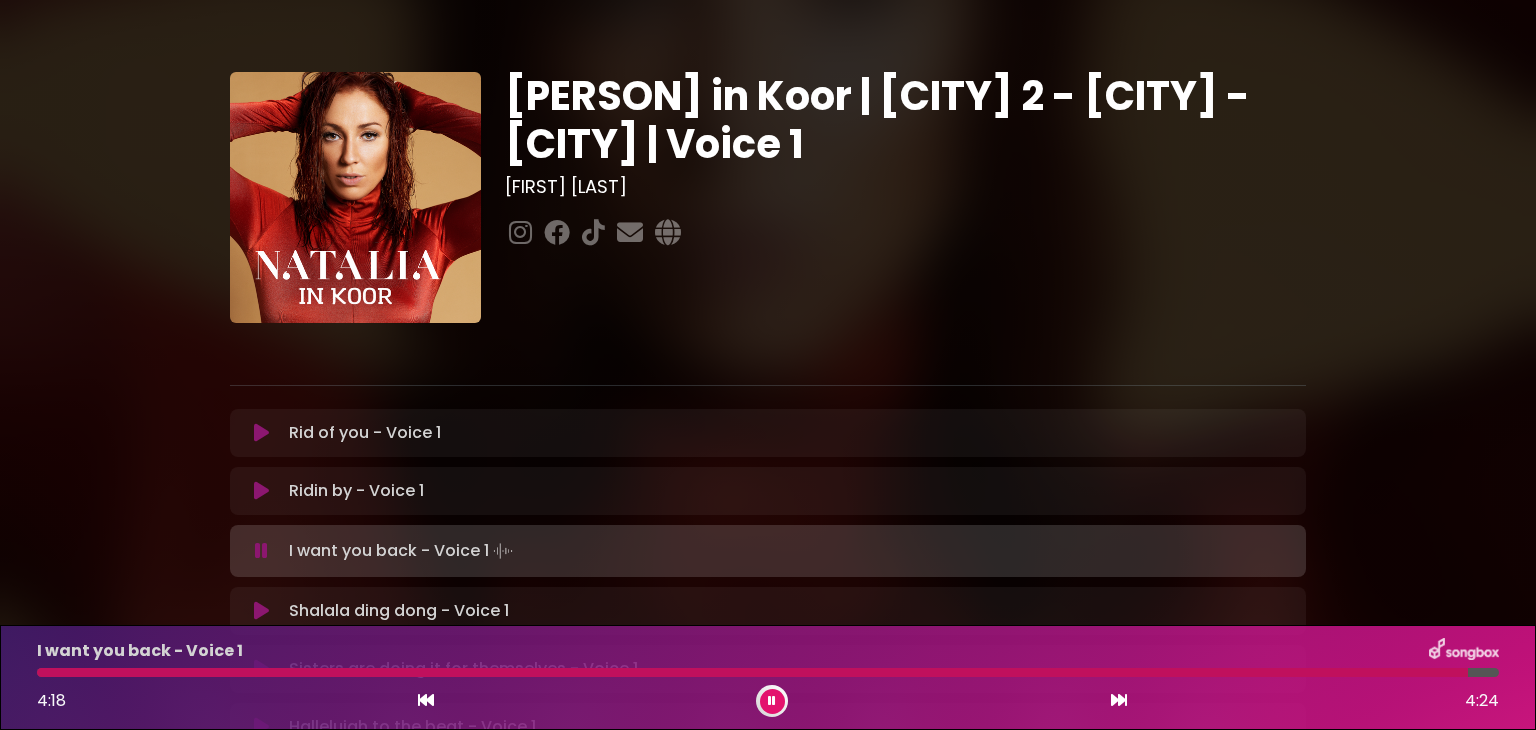 click on "I want you back - Voice 1
4:18
4:24" at bounding box center (768, 677) 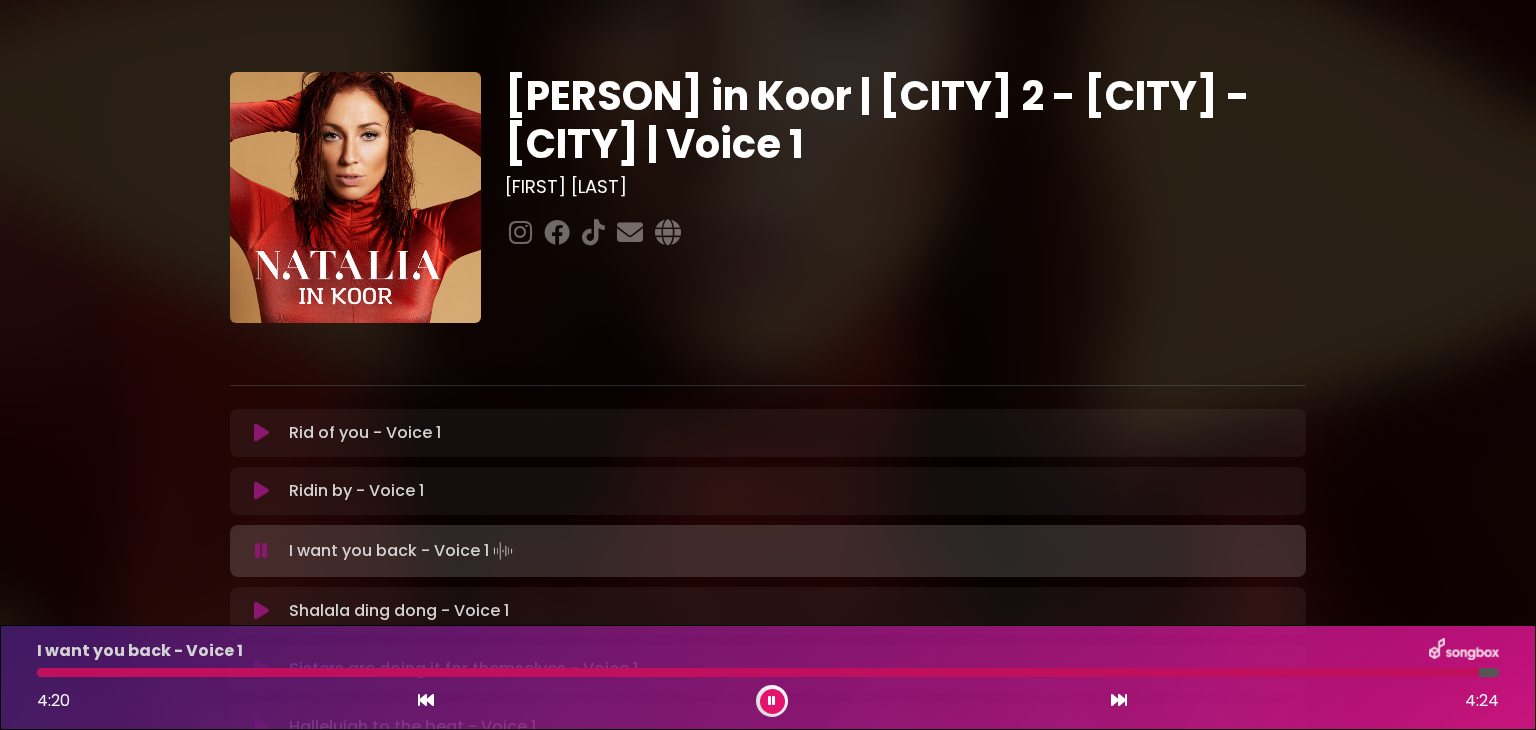 click at bounding box center (758, 672) 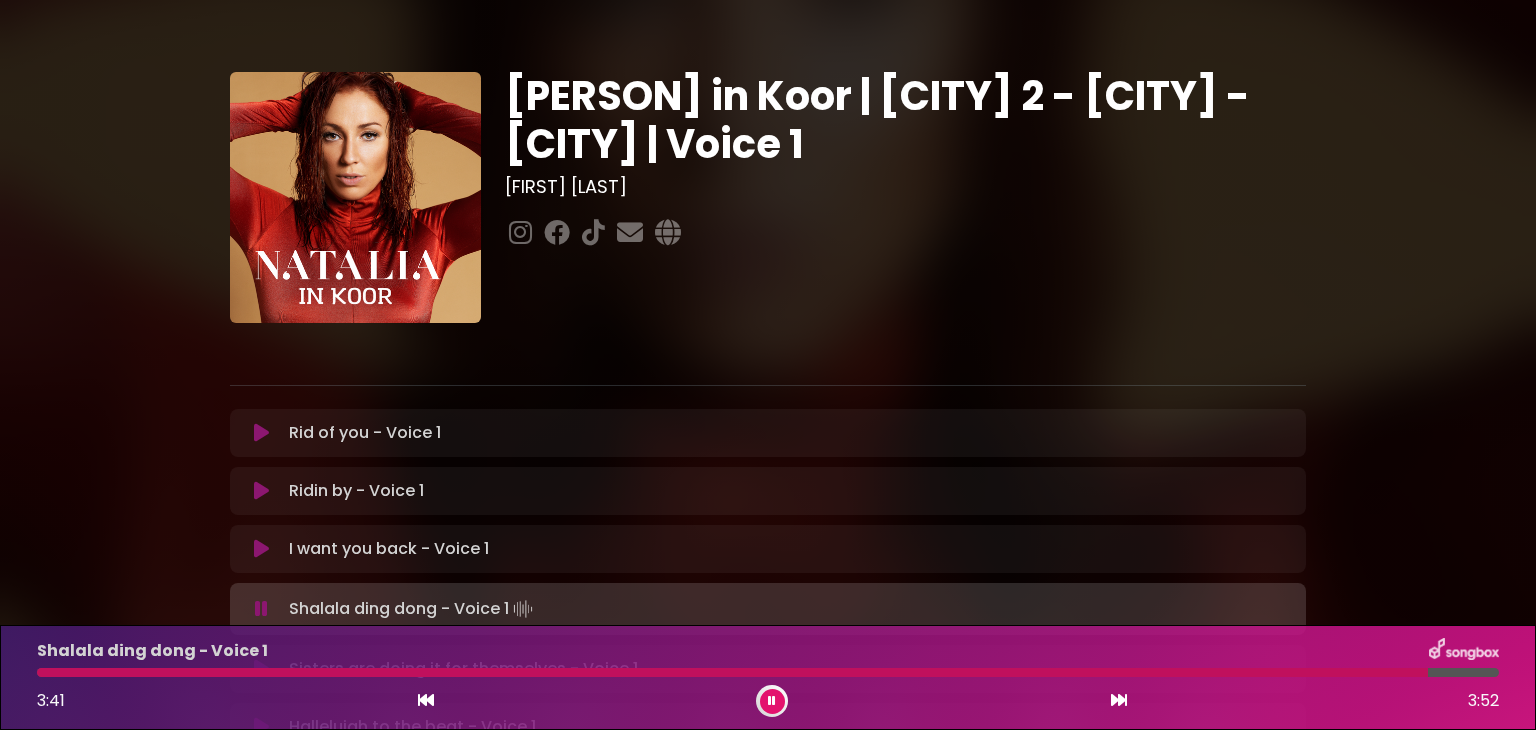 click at bounding box center [732, 672] 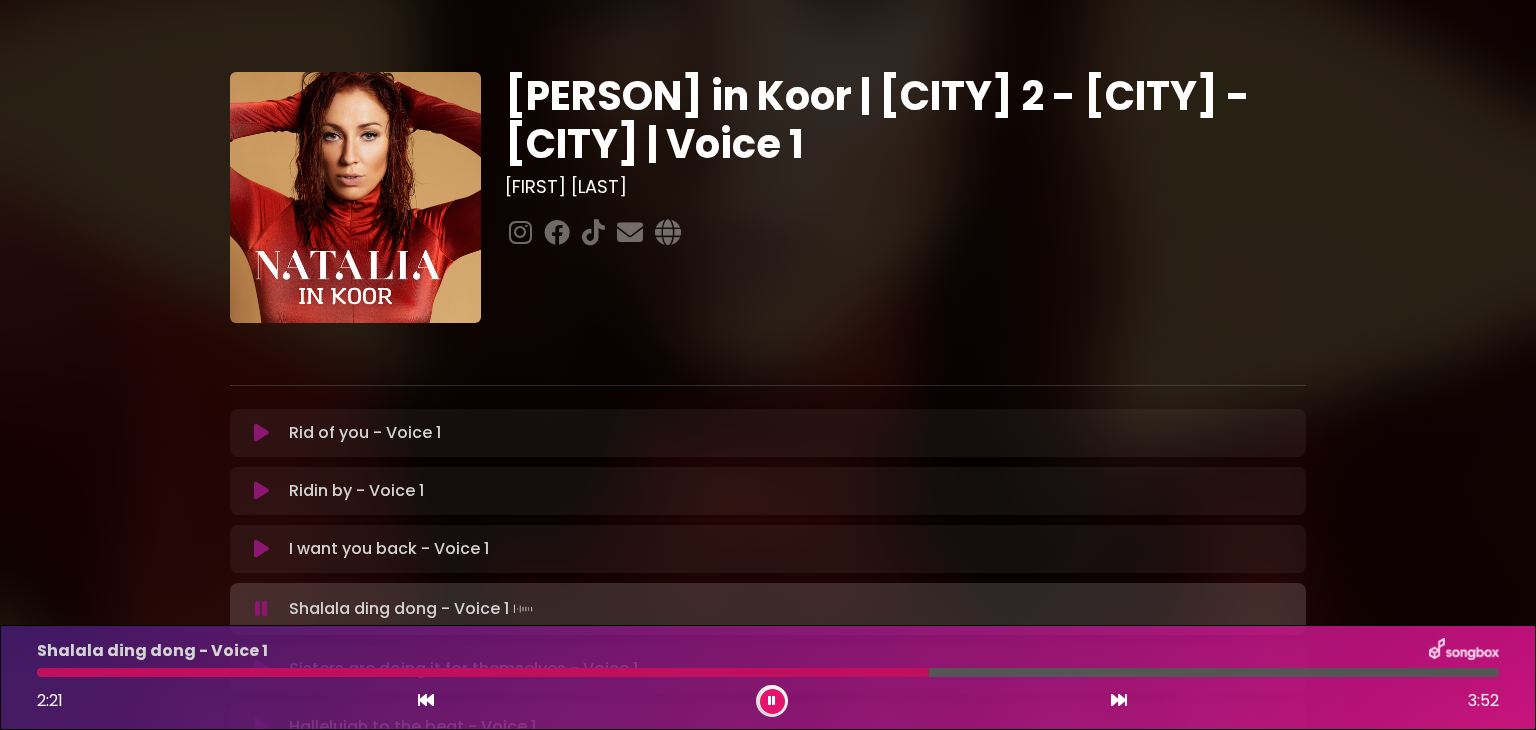 click at bounding box center (772, 701) 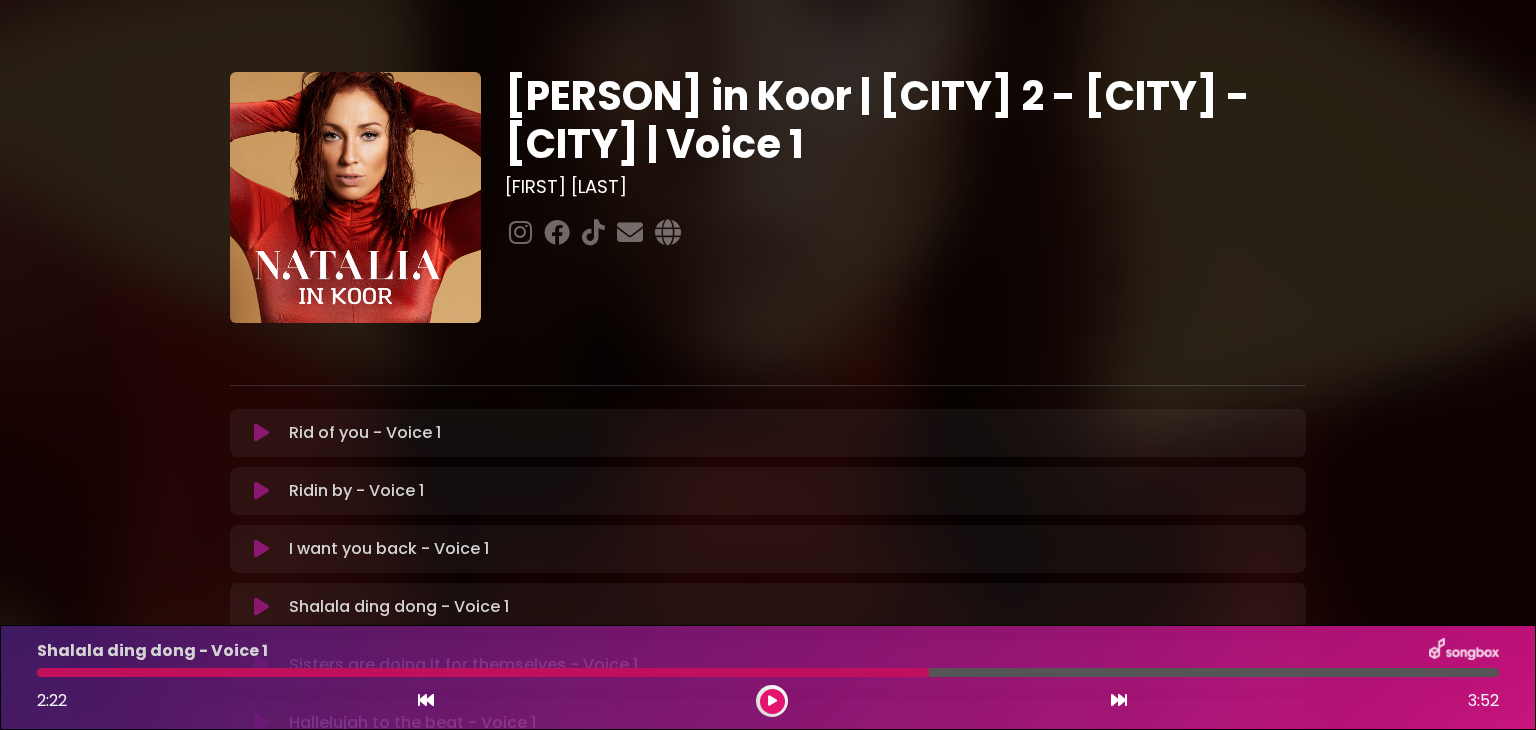 click at bounding box center [772, 701] 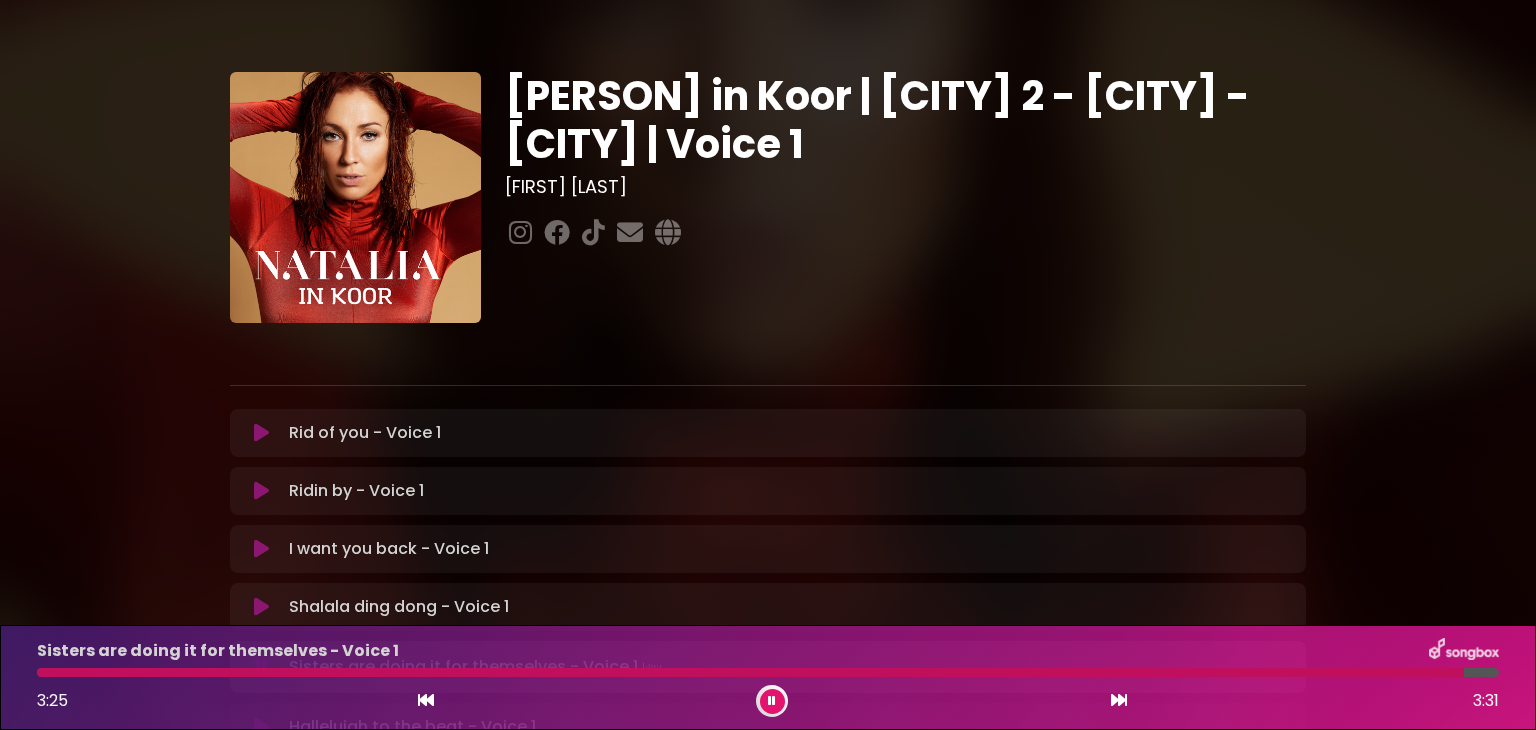 click on "3:25
3:31" at bounding box center [768, 701] 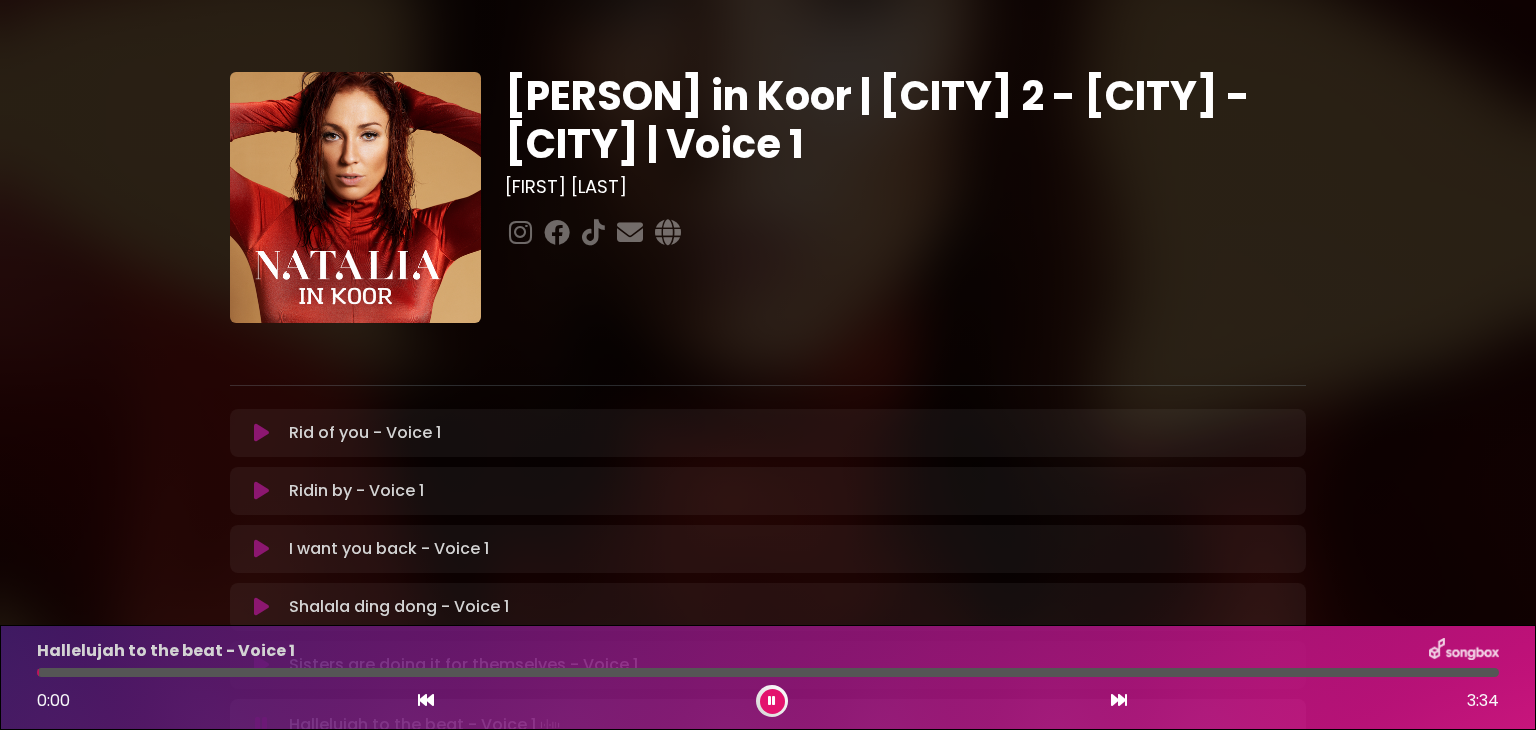click at bounding box center (768, 672) 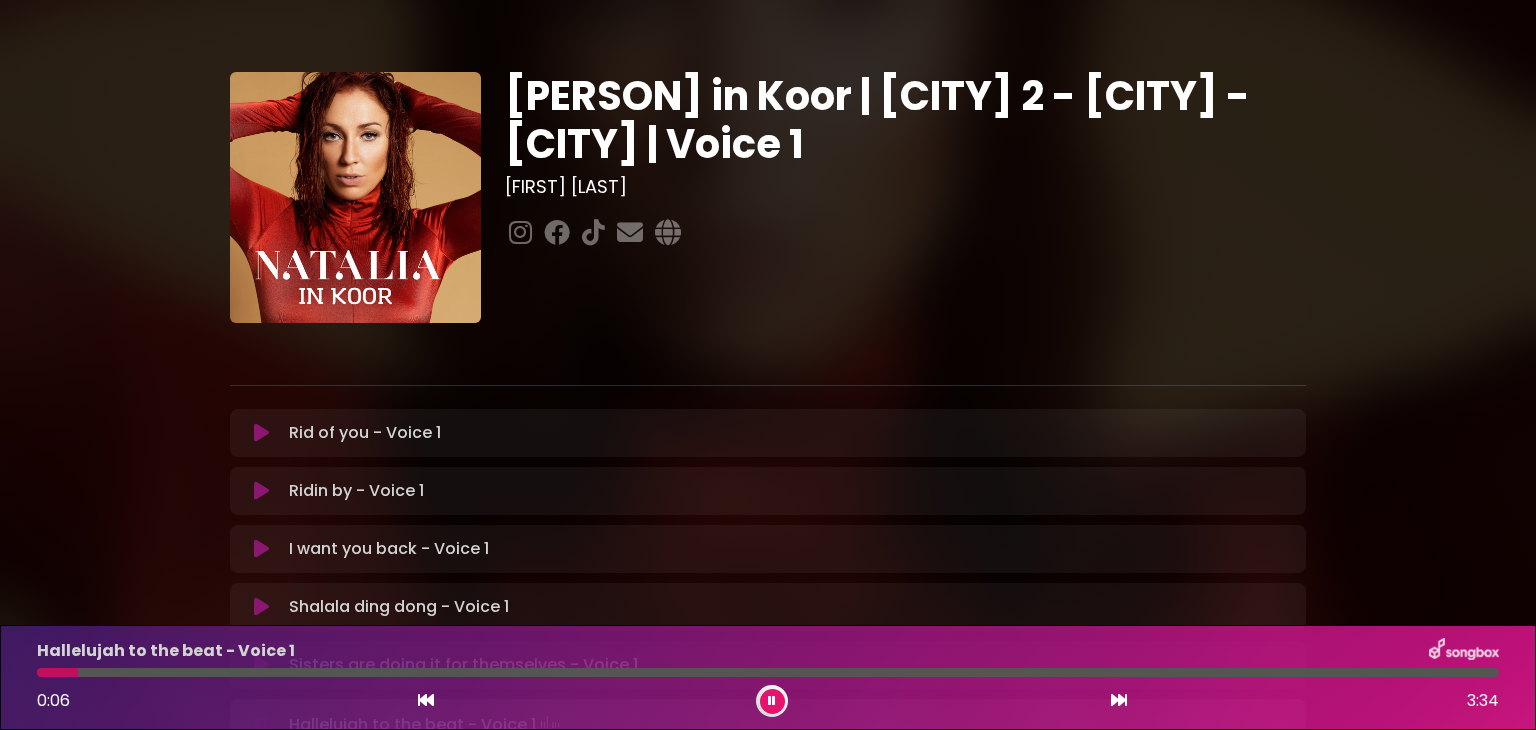 click at bounding box center (768, 672) 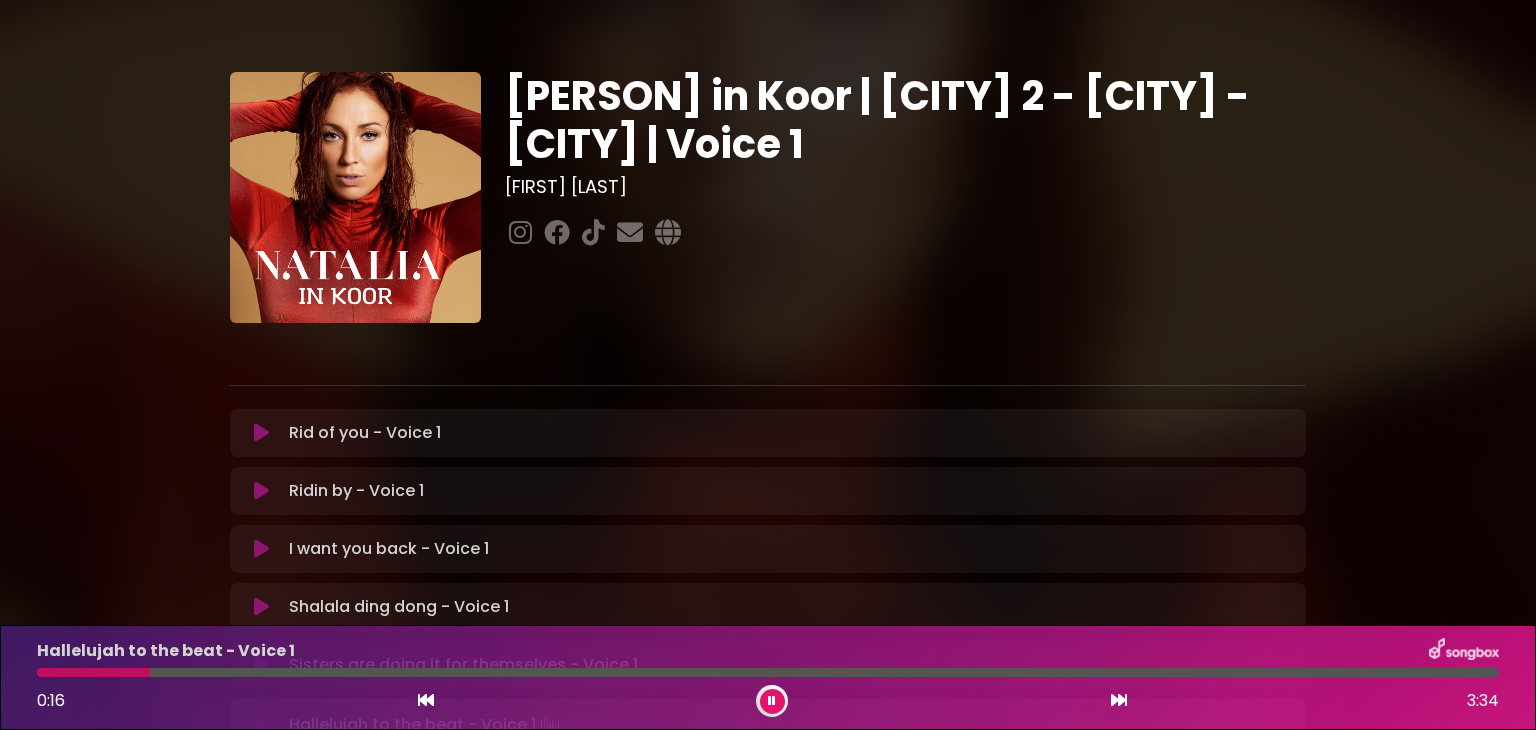 click at bounding box center (93, 672) 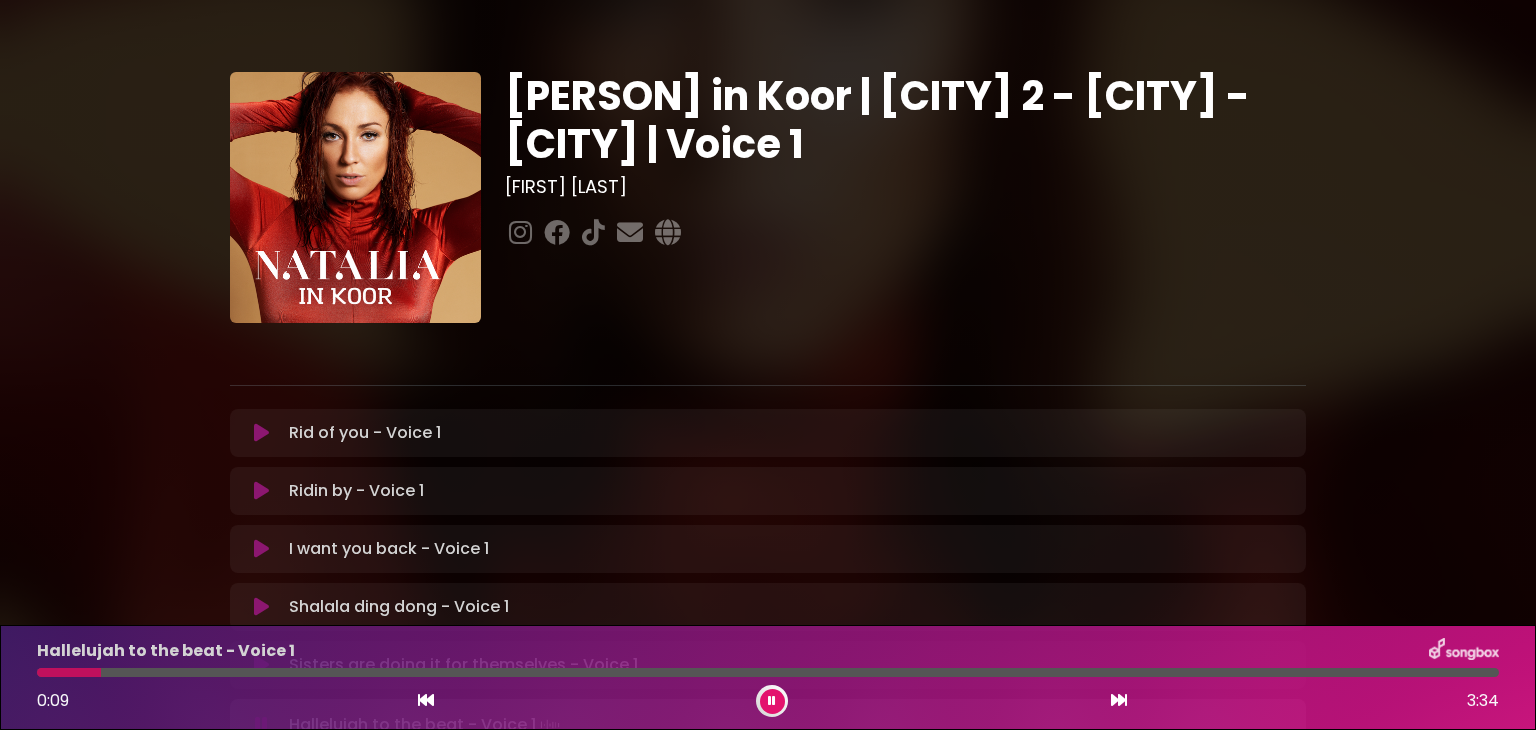 click on "Natalia in Koor | Antwerpen 2 - Brugge - Hasselt | Voice 1
Hans Primusz
×" at bounding box center (768, 578) 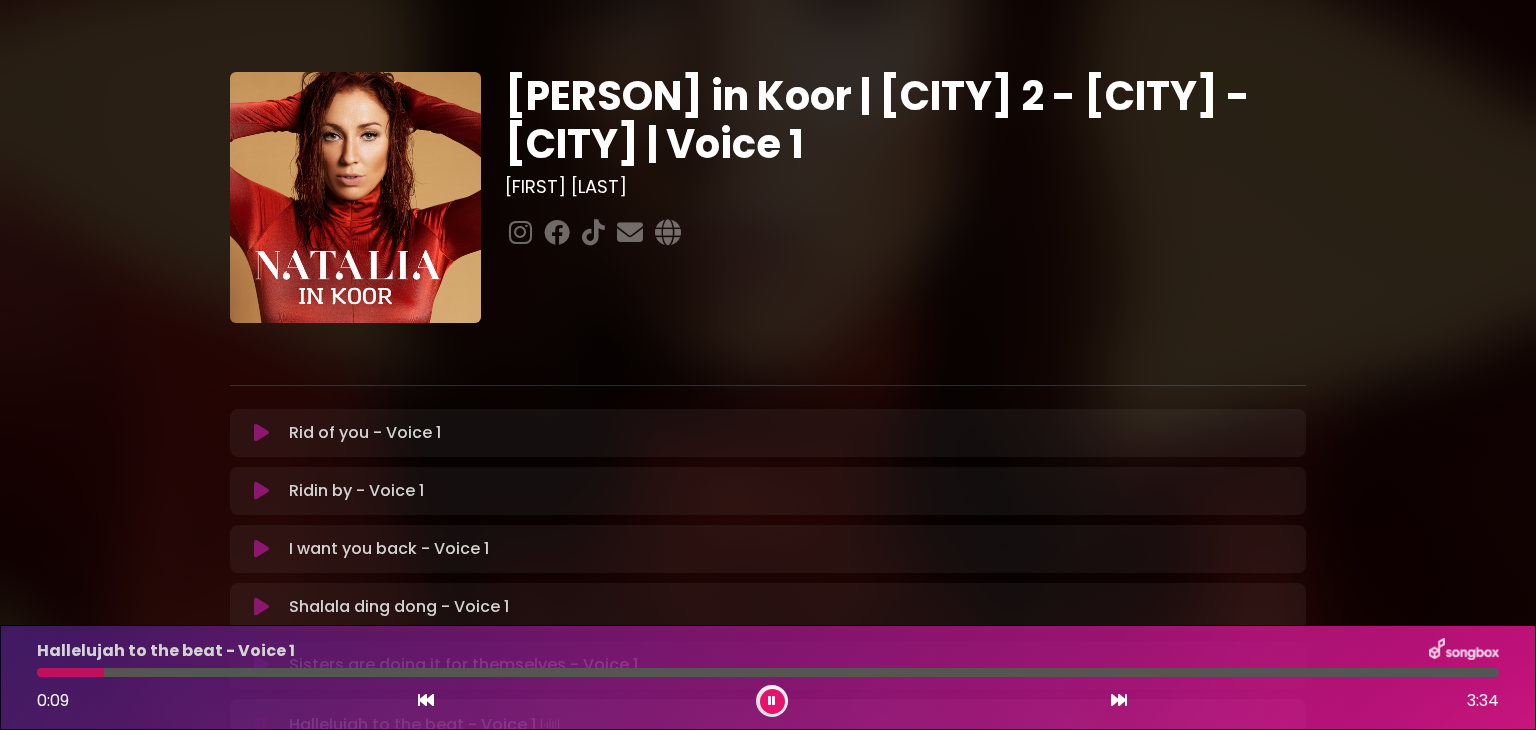 click on "Natalia in Koor | Antwerpen 2 - Brugge - Hasselt | Voice 1
Hans Primusz
×" at bounding box center (768, 578) 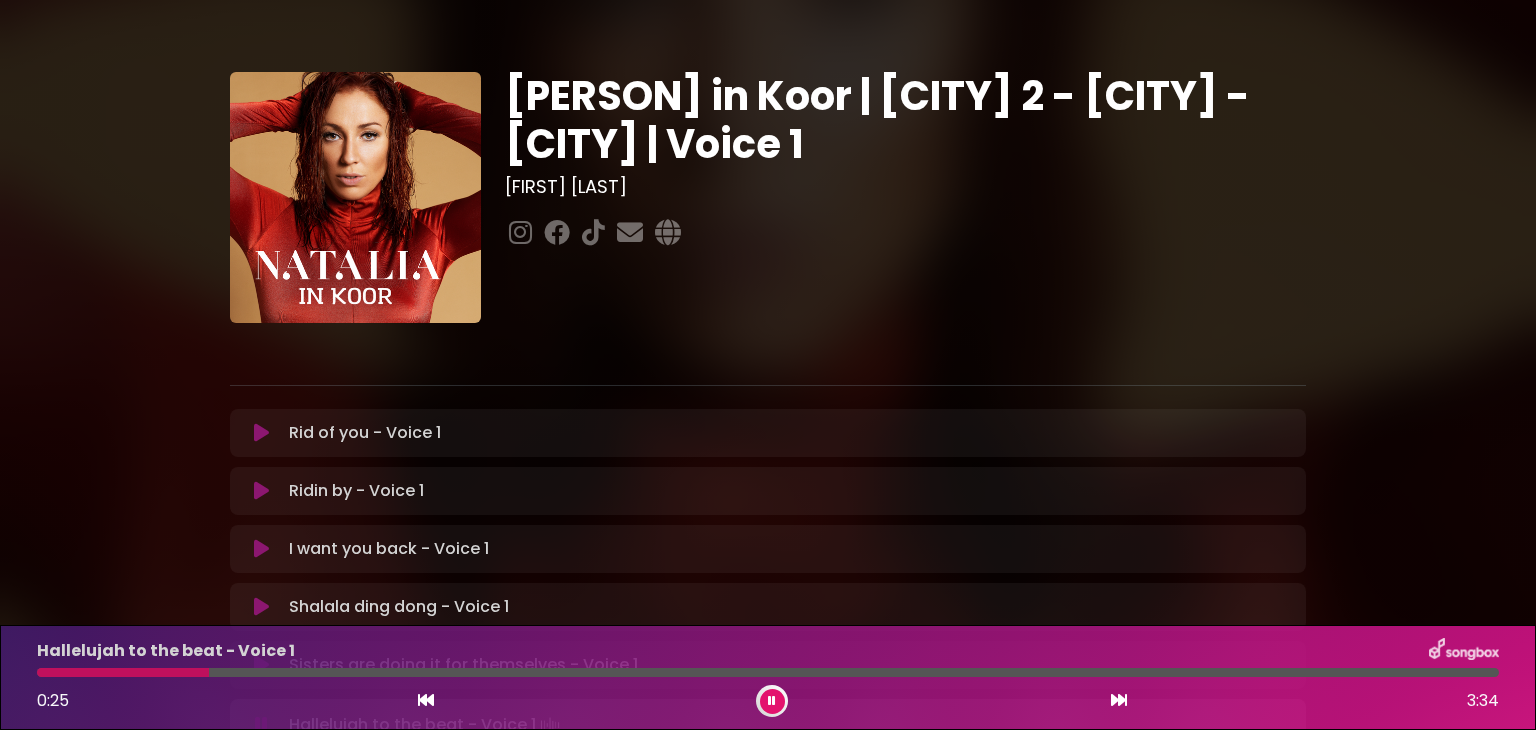 click on "Hallelujah to the beat - Voice 1" at bounding box center [768, 651] 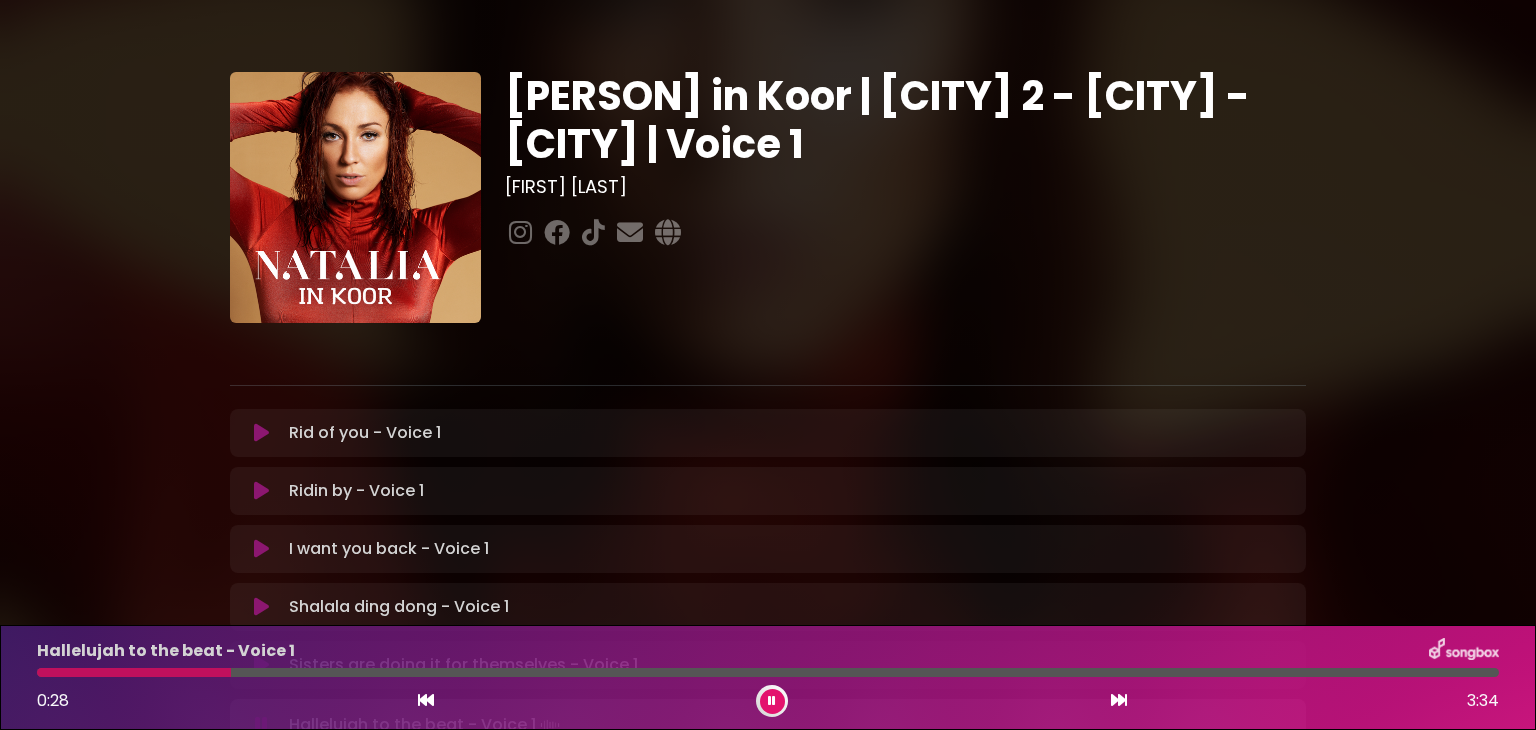 click on "Hallelujah to the beat - Voice 1" at bounding box center (768, 651) 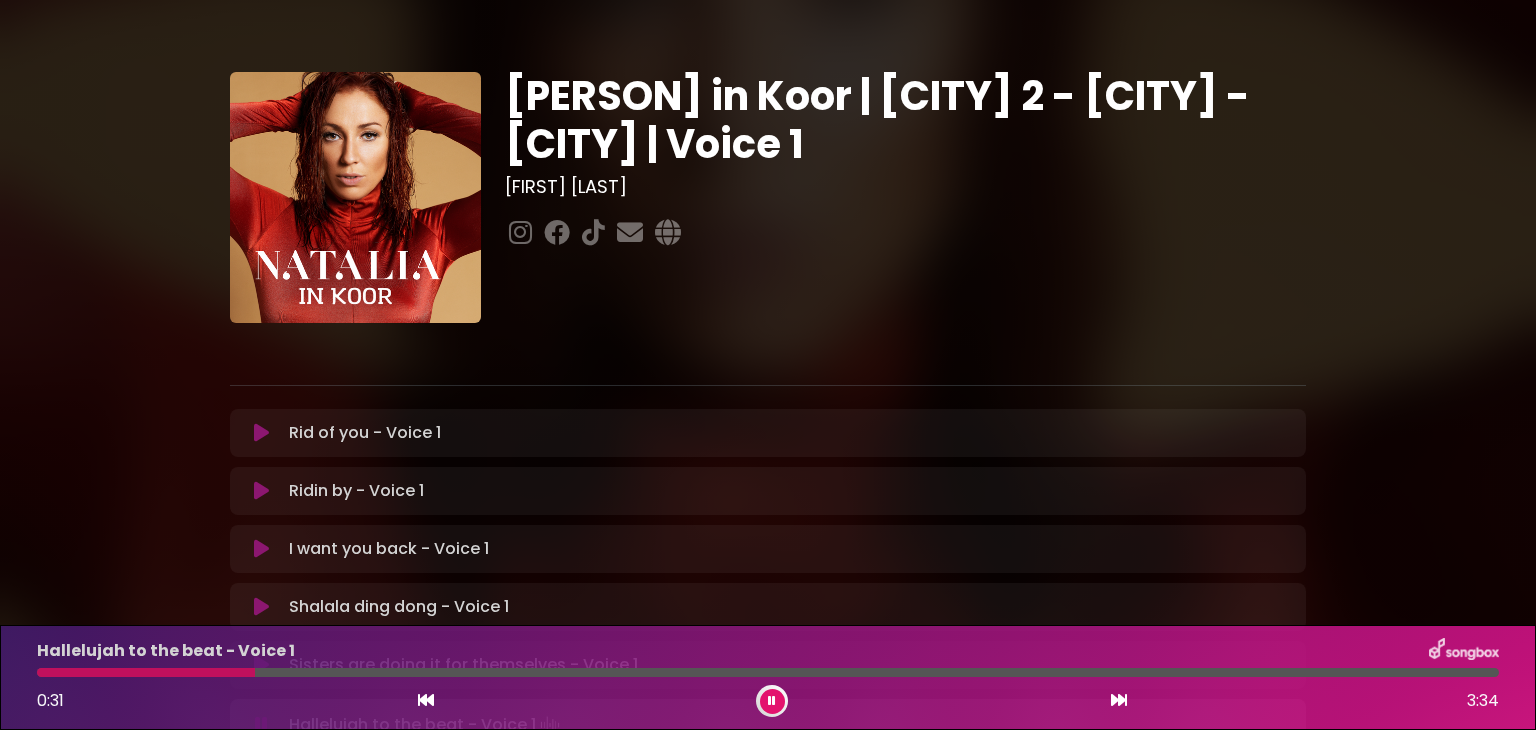 click at bounding box center [426, 700] 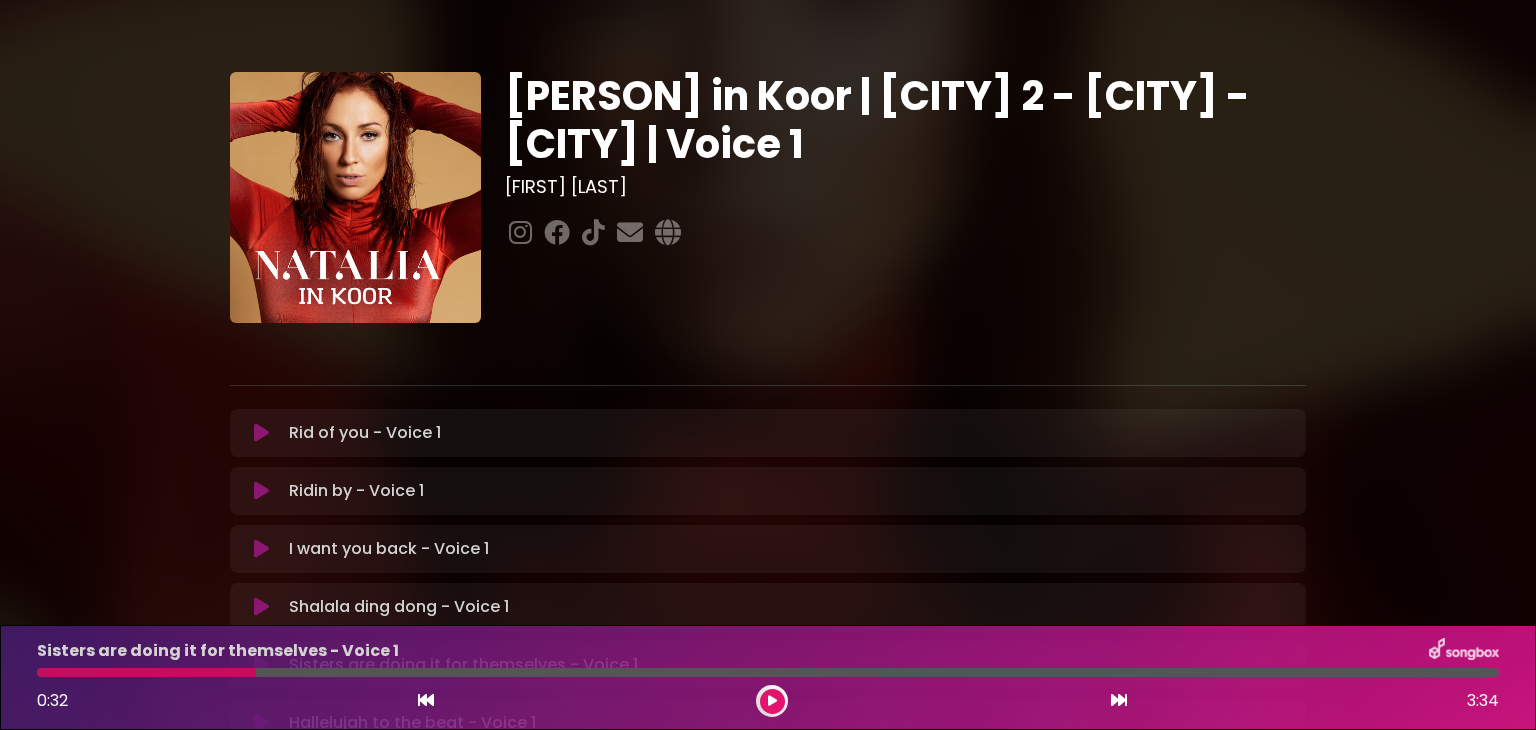 click at bounding box center [426, 700] 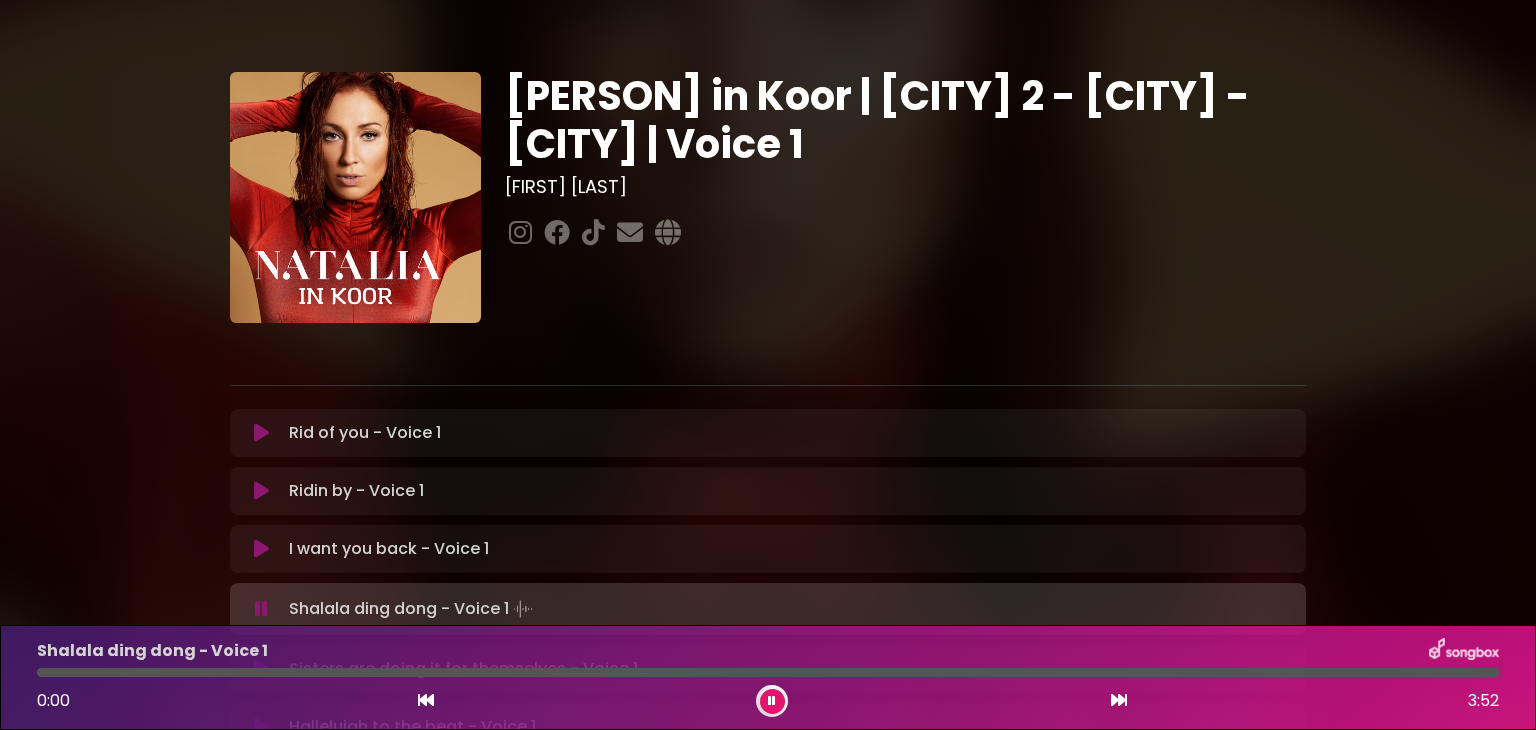 click at bounding box center [426, 700] 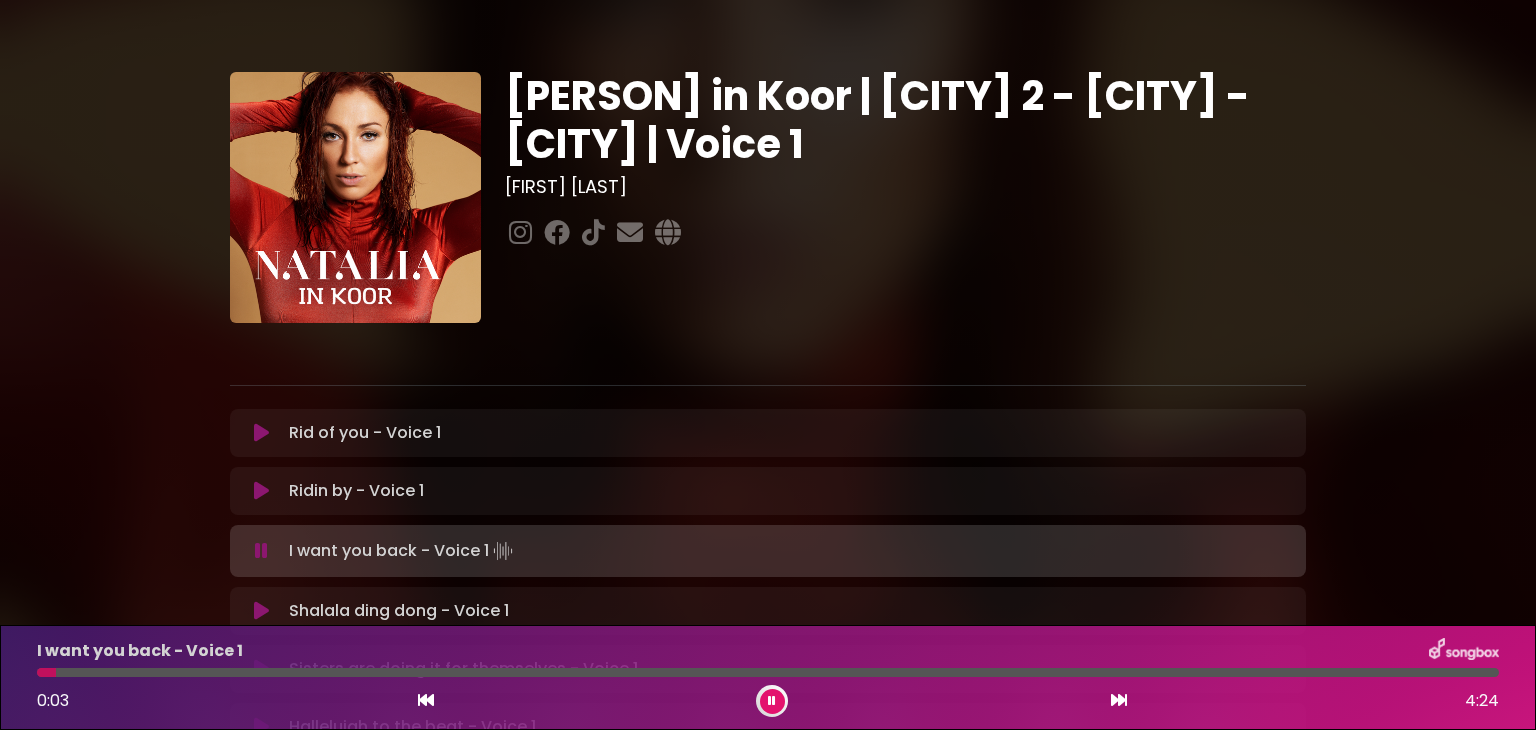 click at bounding box center [1119, 700] 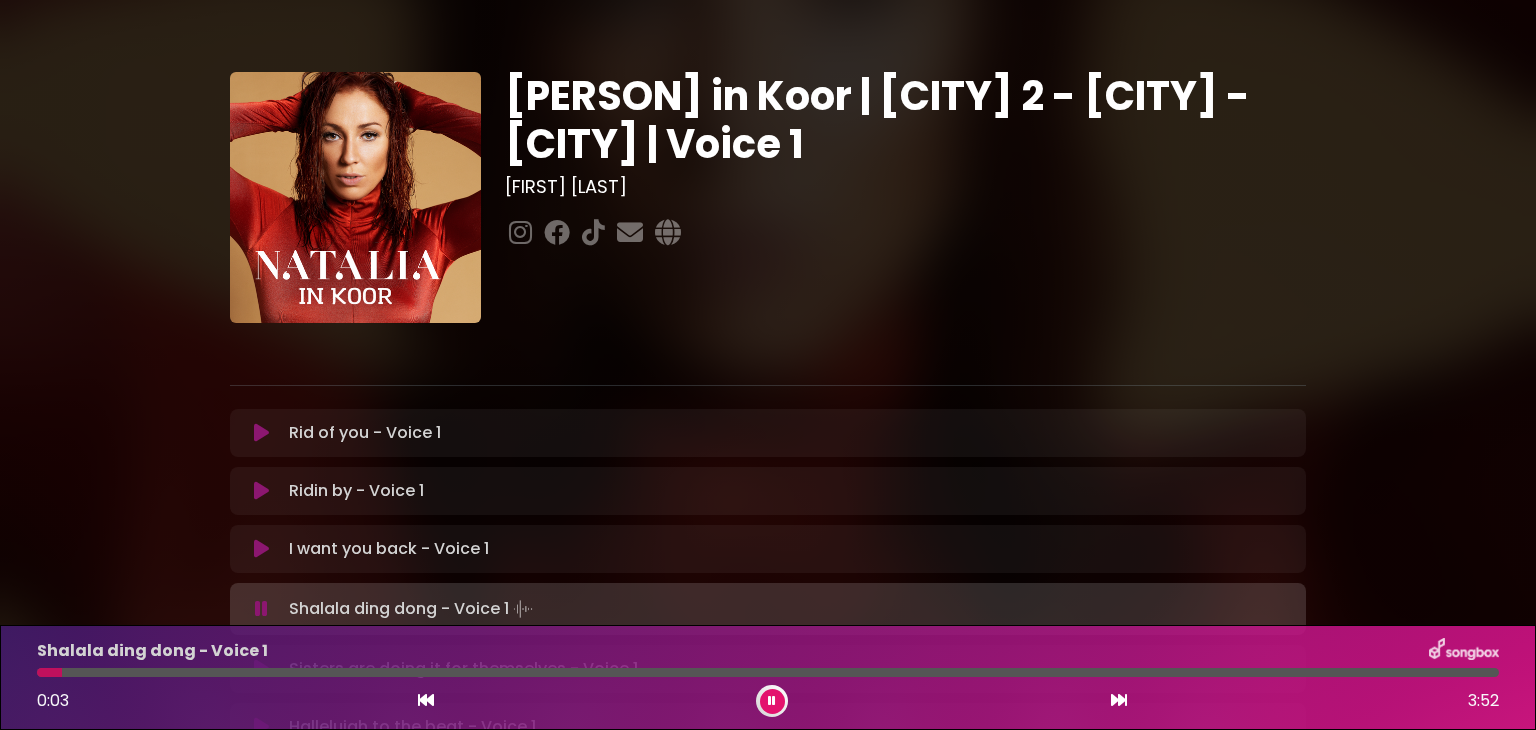 click at bounding box center [1119, 700] 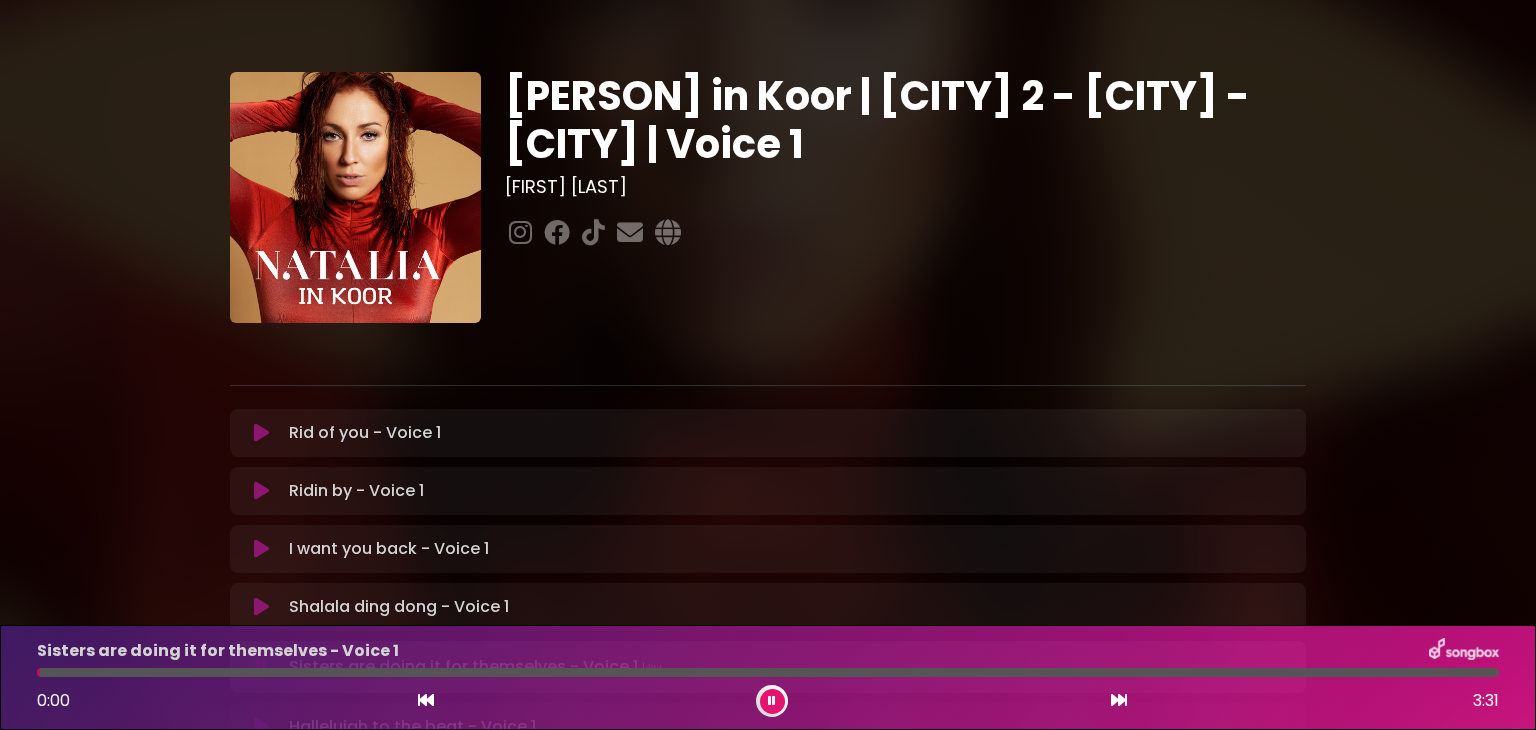 click at bounding box center (1119, 700) 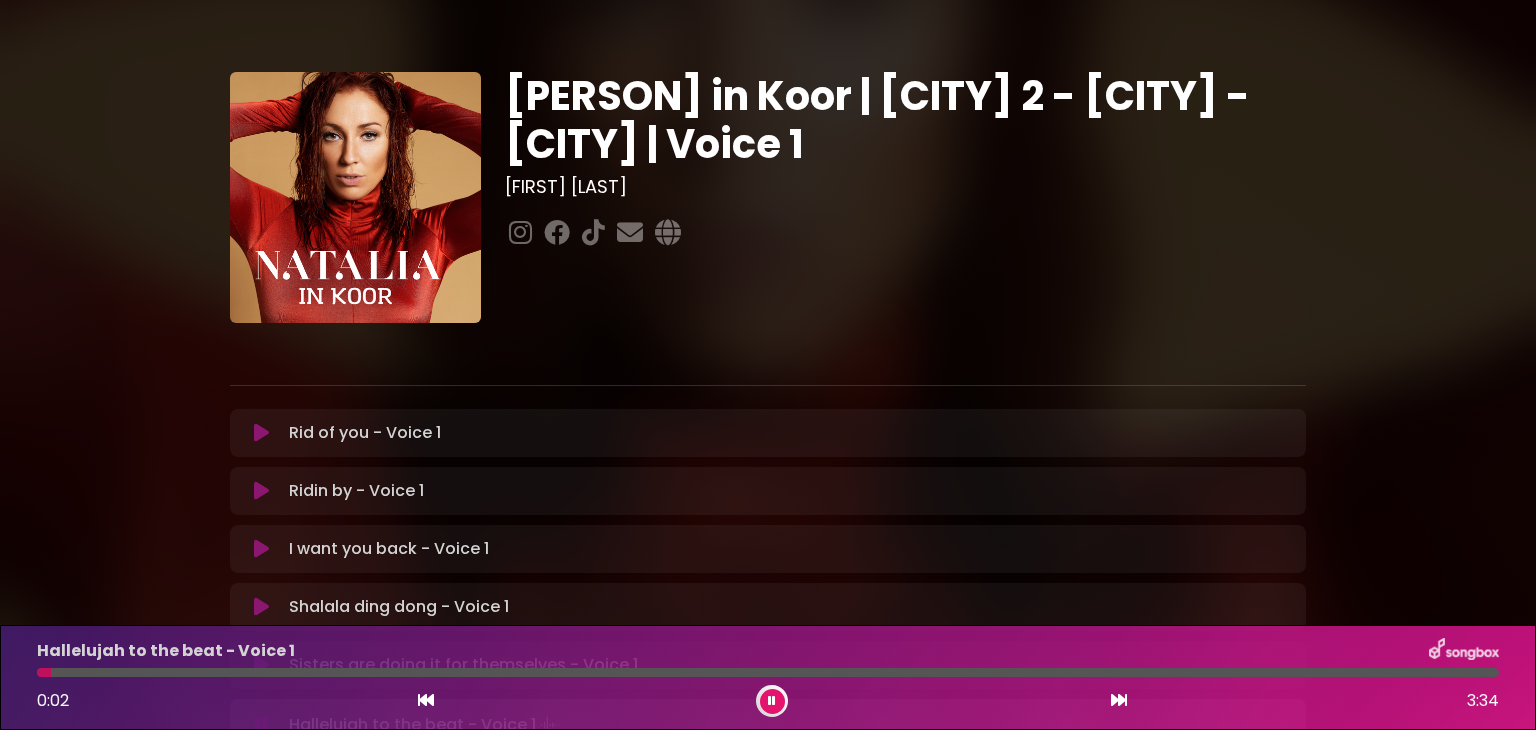 click at bounding box center [426, 700] 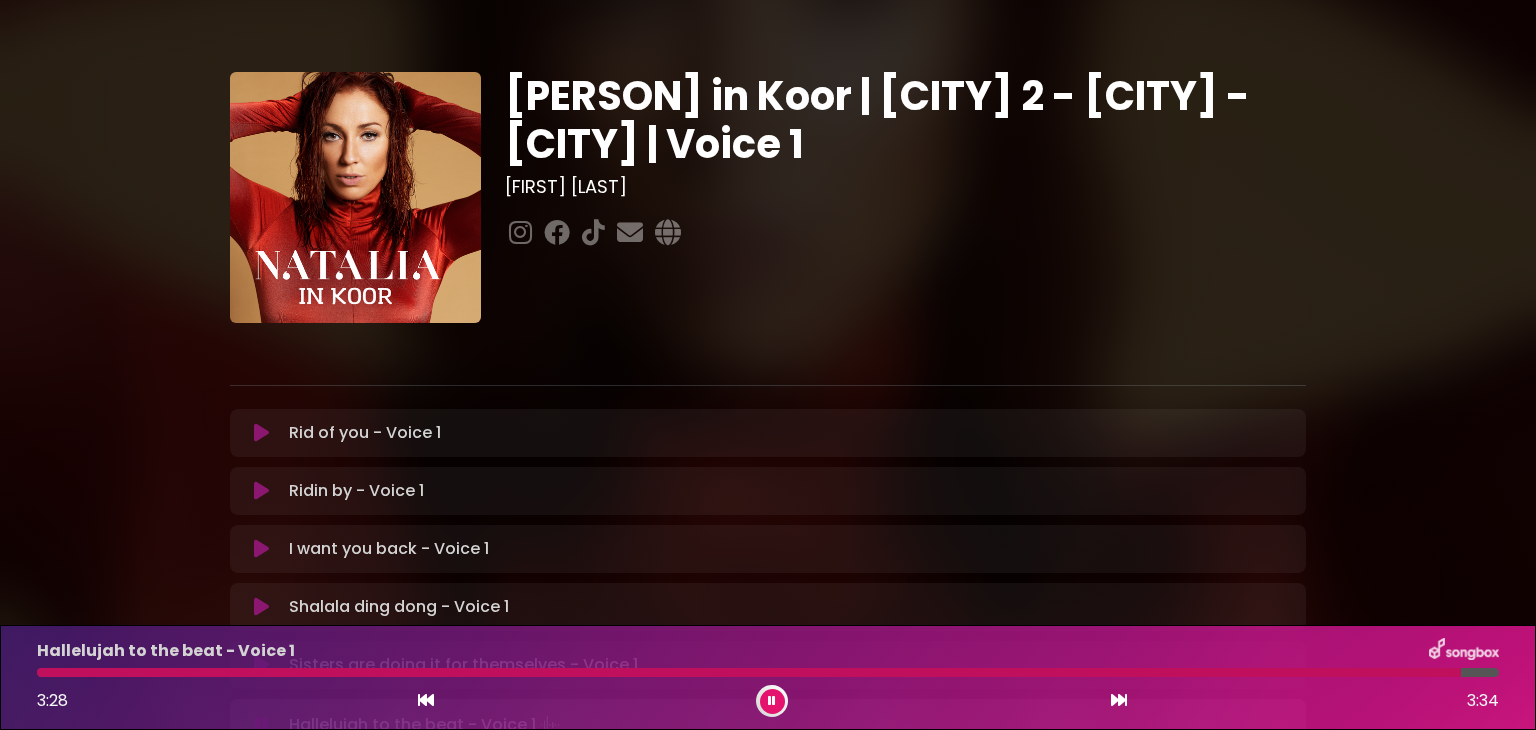click at bounding box center (749, 672) 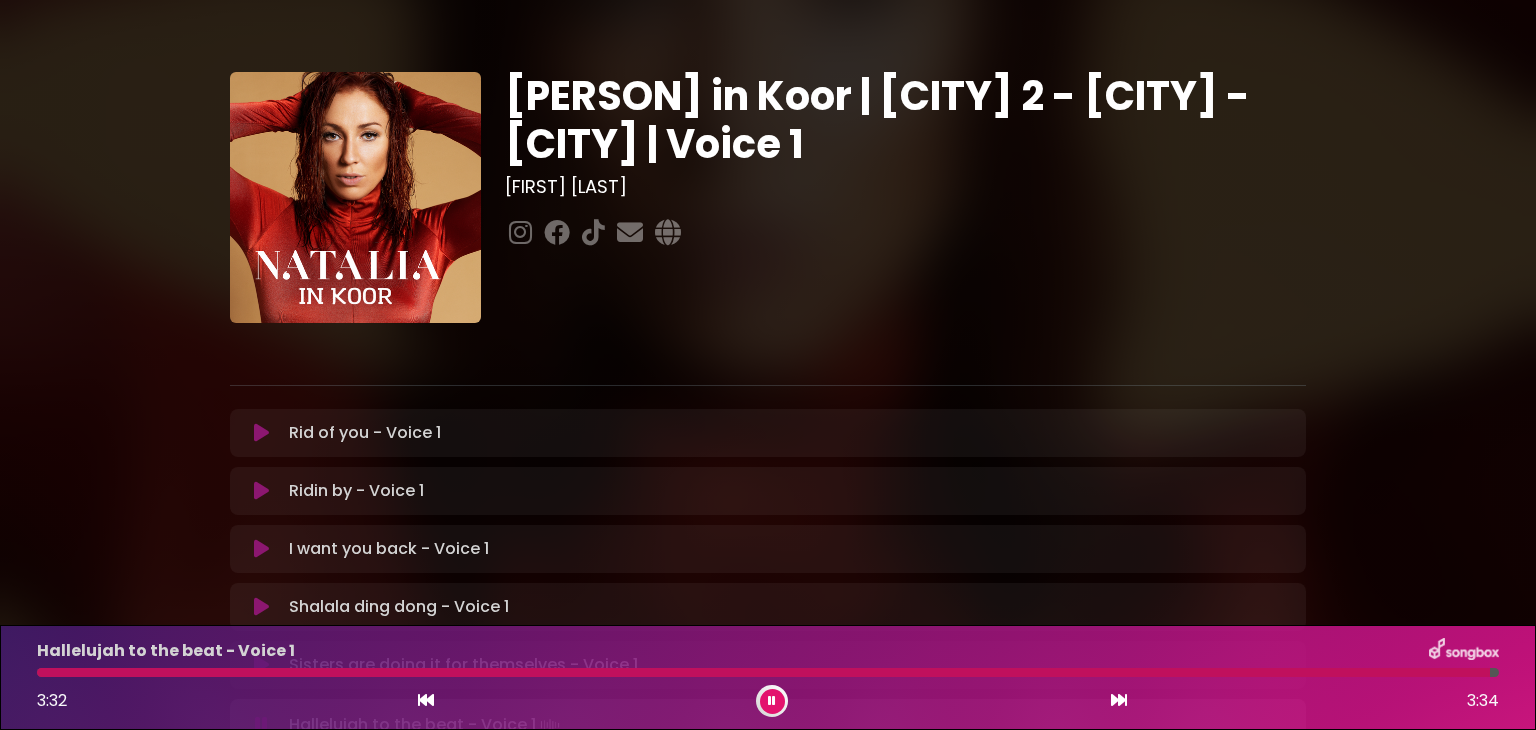 click at bounding box center [772, 701] 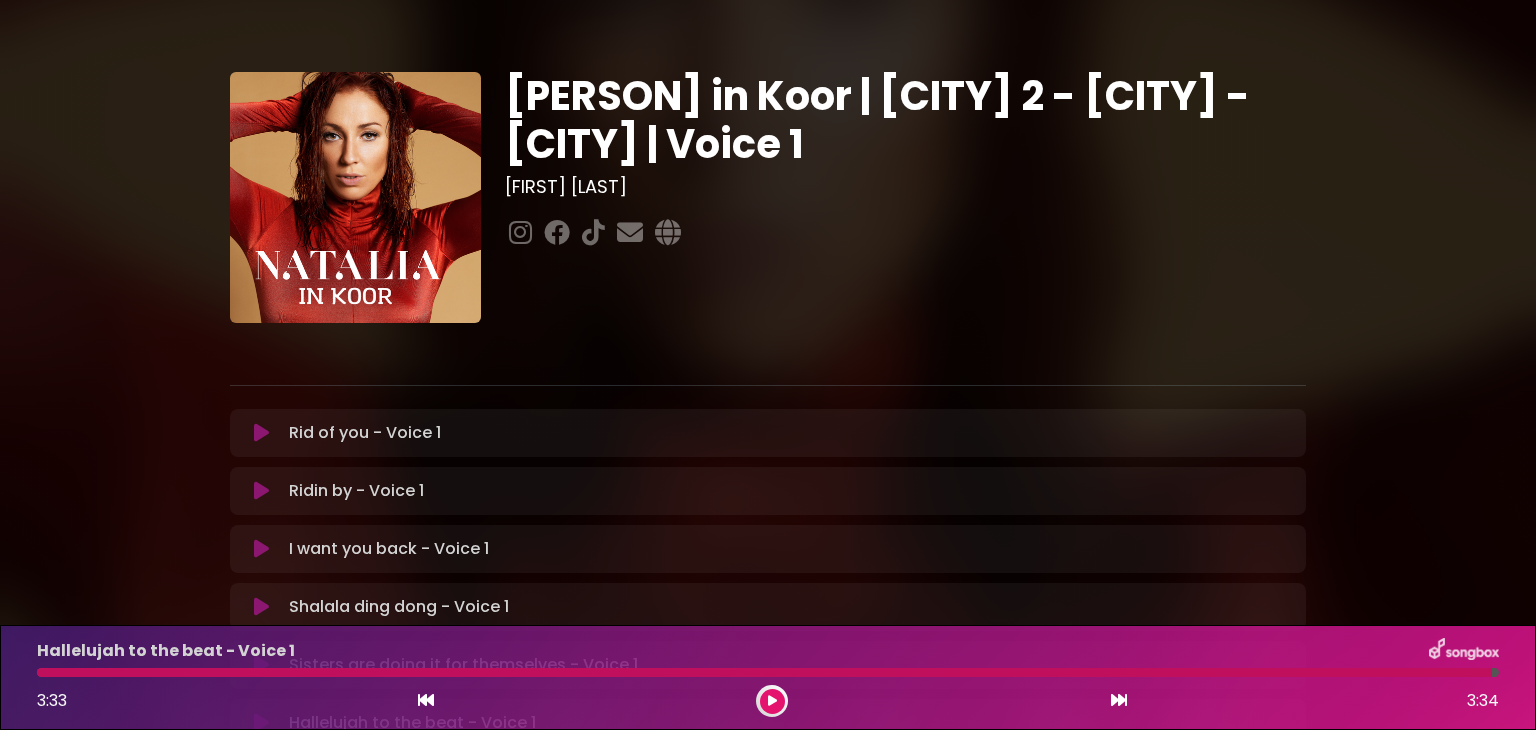 click at bounding box center (772, 701) 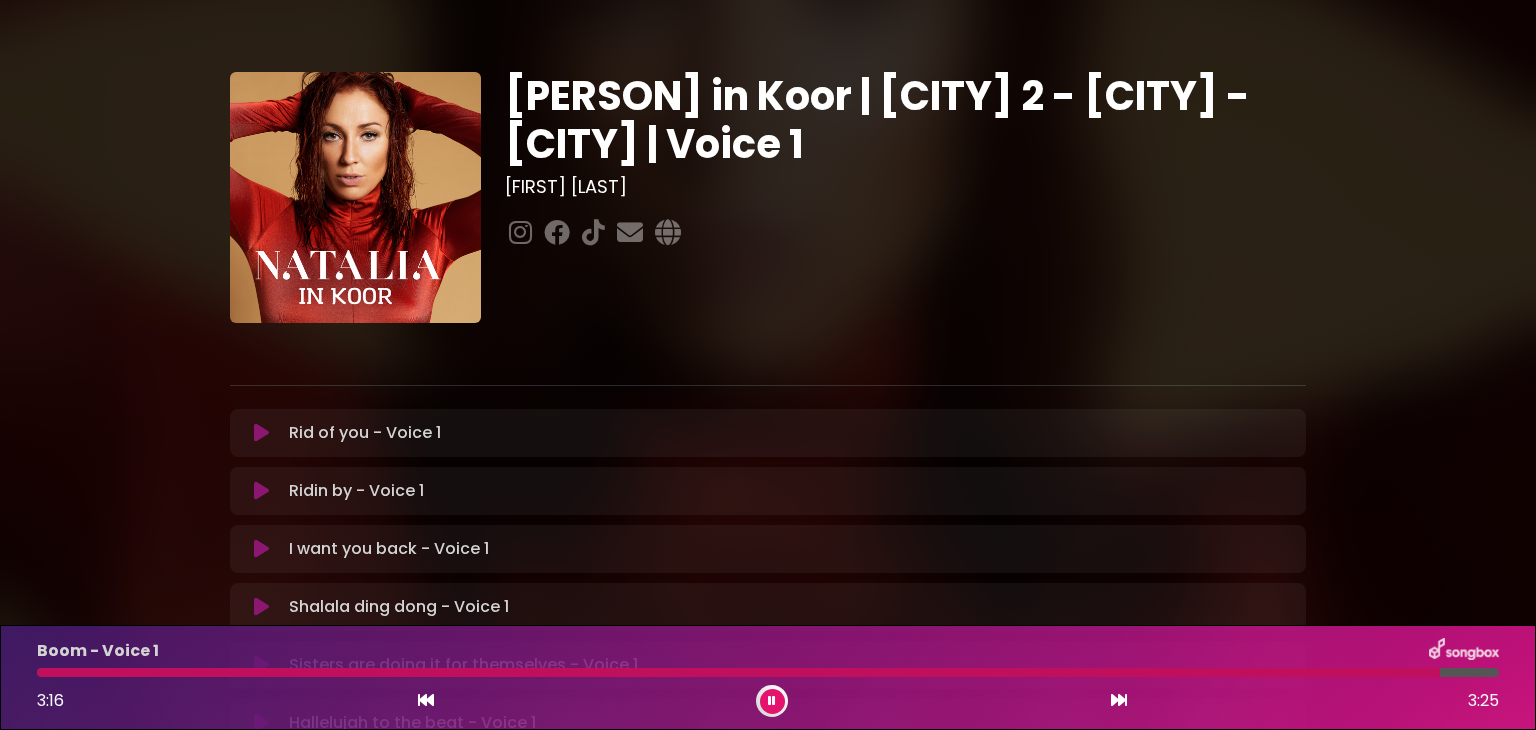 click at bounding box center [738, 672] 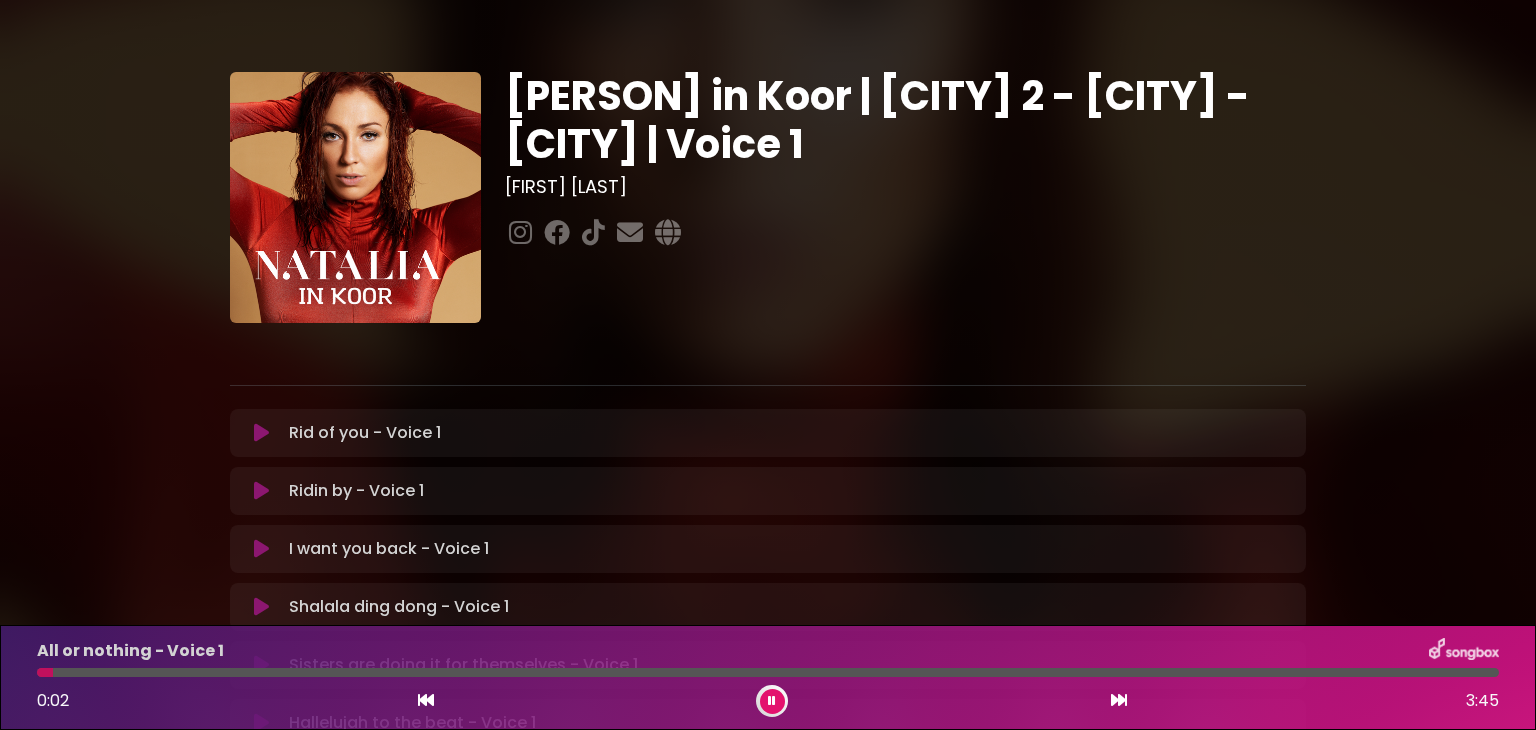 click at bounding box center (426, 700) 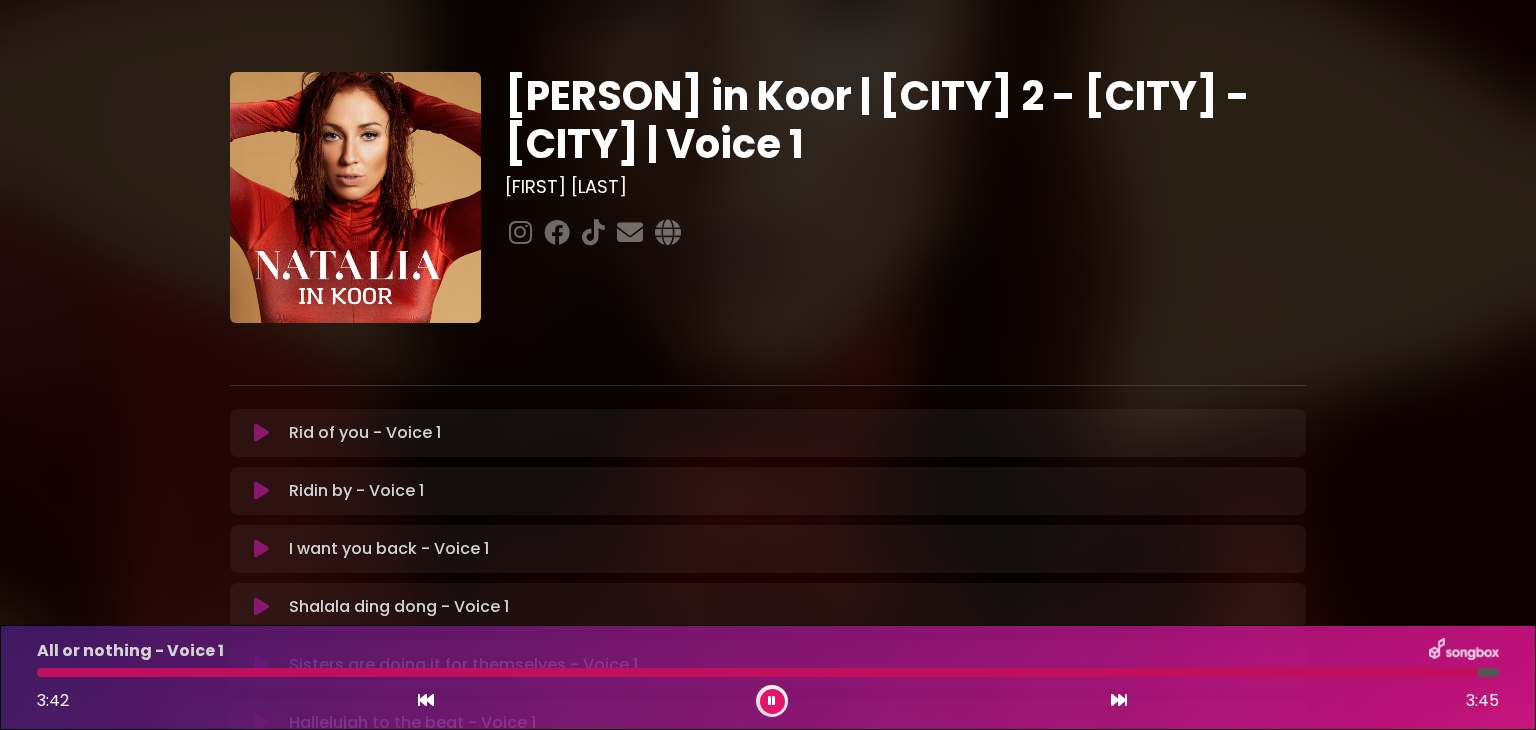 click at bounding box center (757, 672) 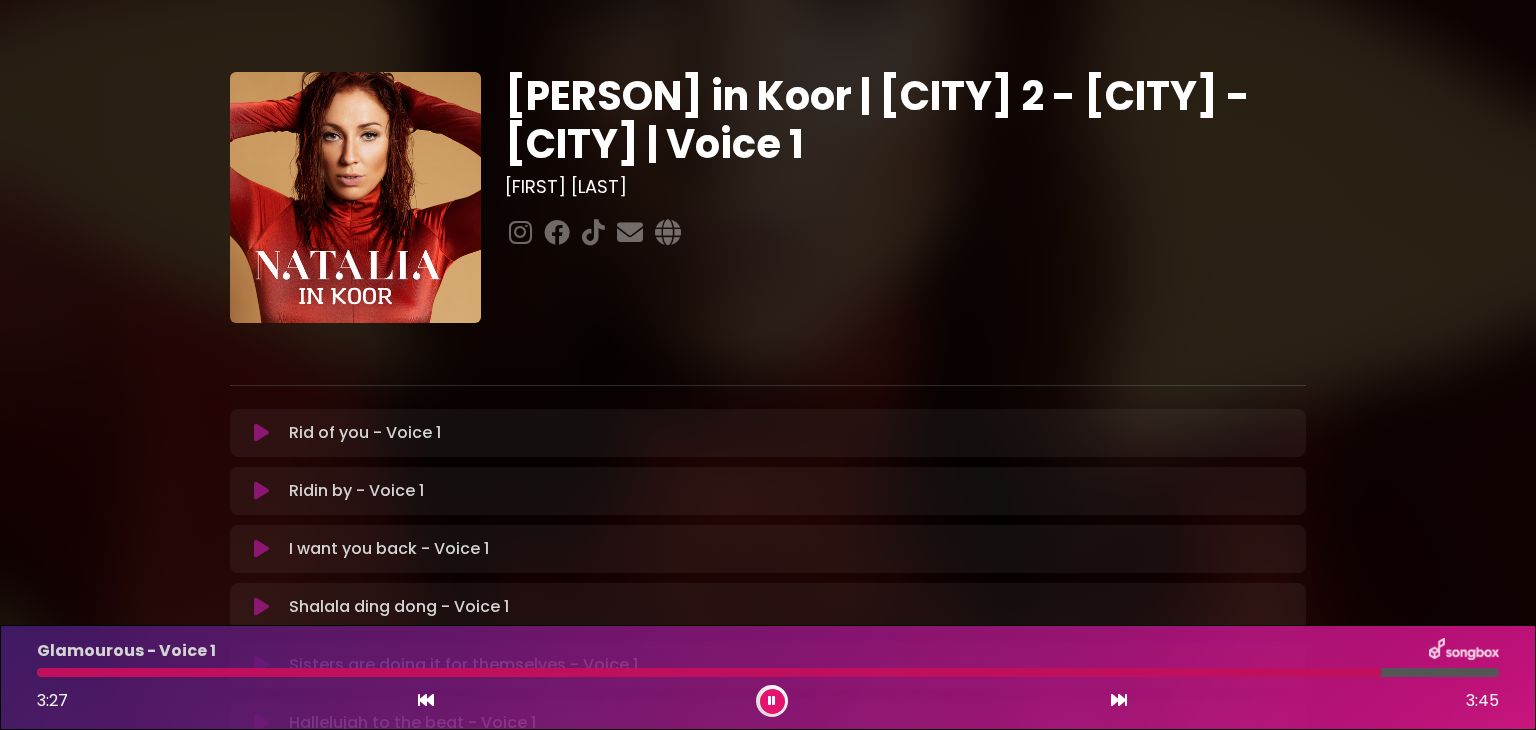 click at bounding box center (709, 672) 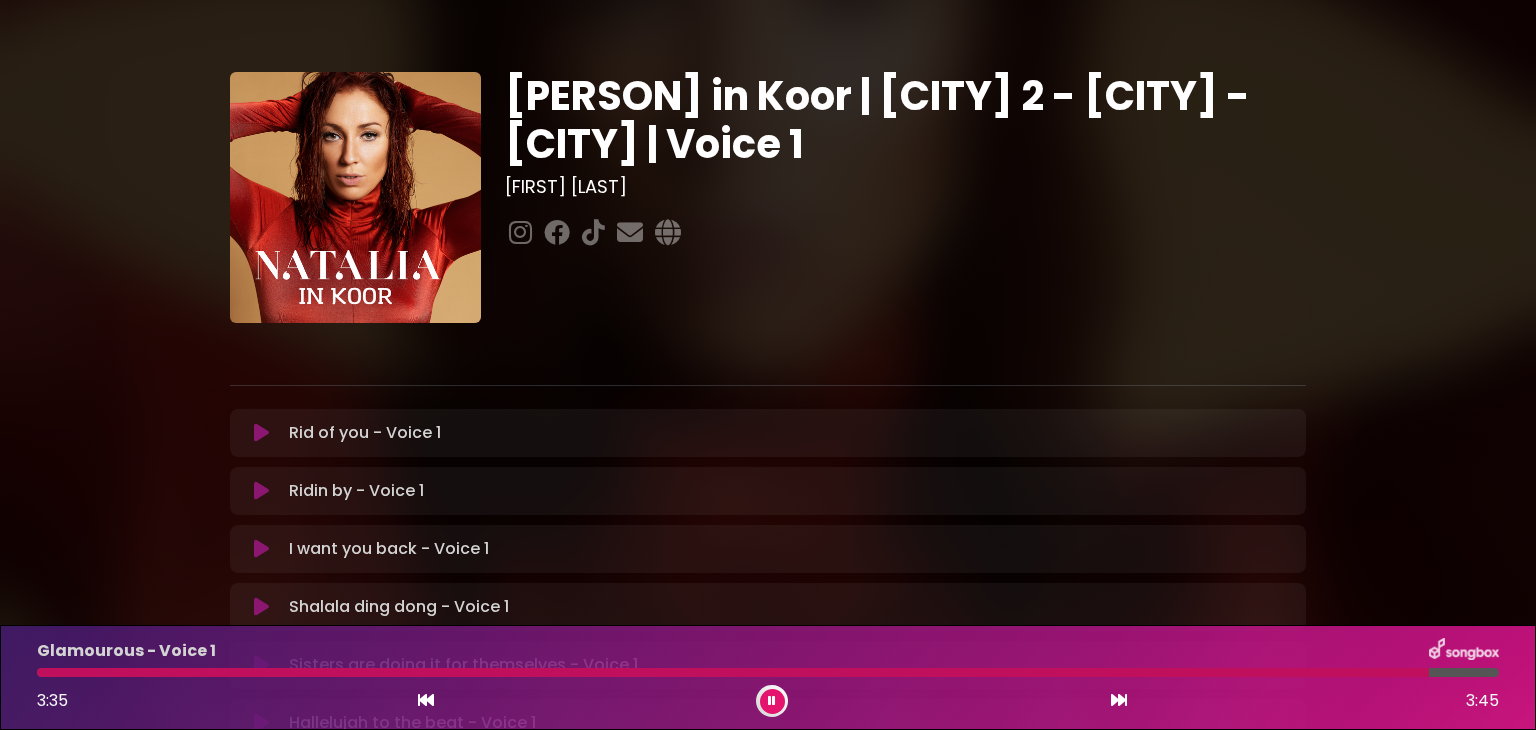 click at bounding box center (1119, 700) 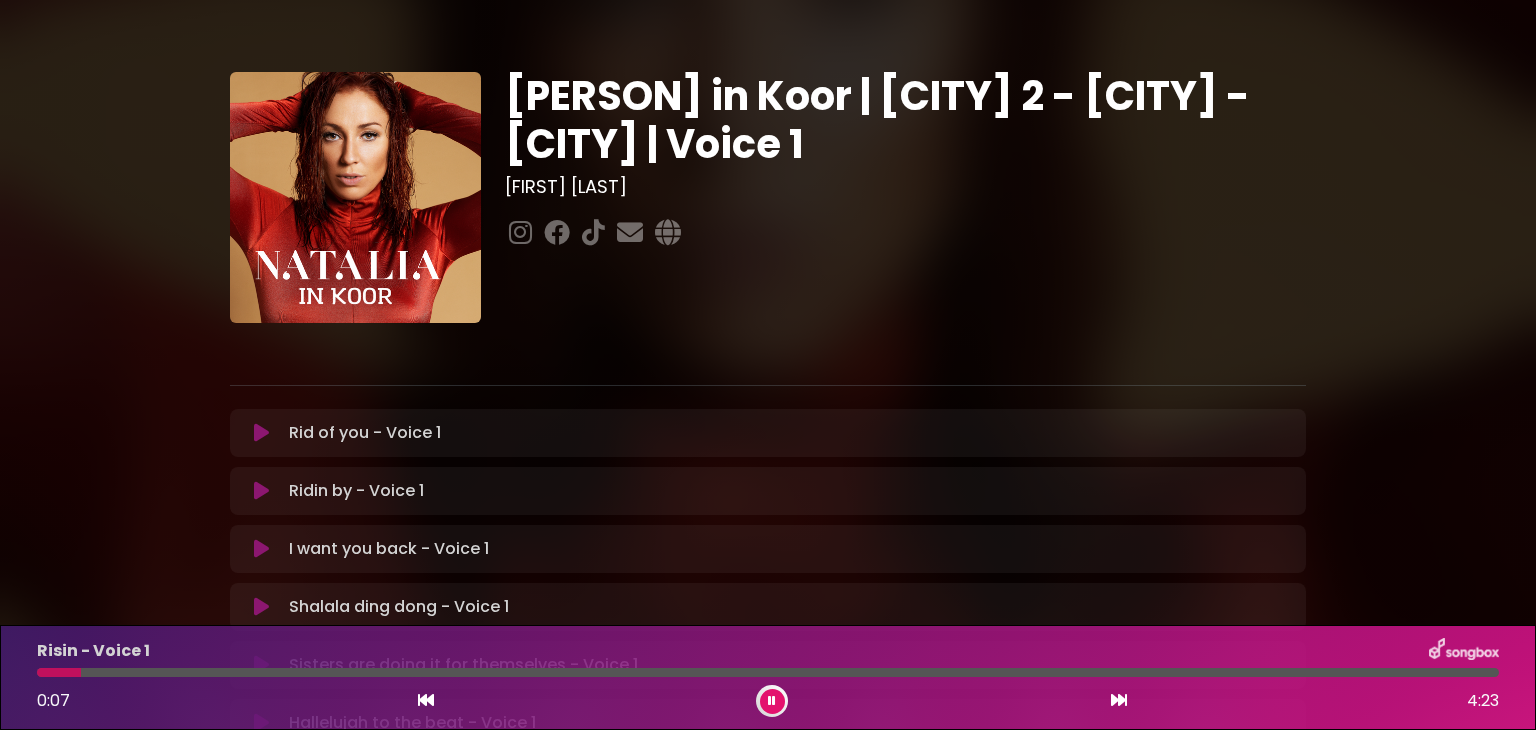 click at bounding box center [426, 700] 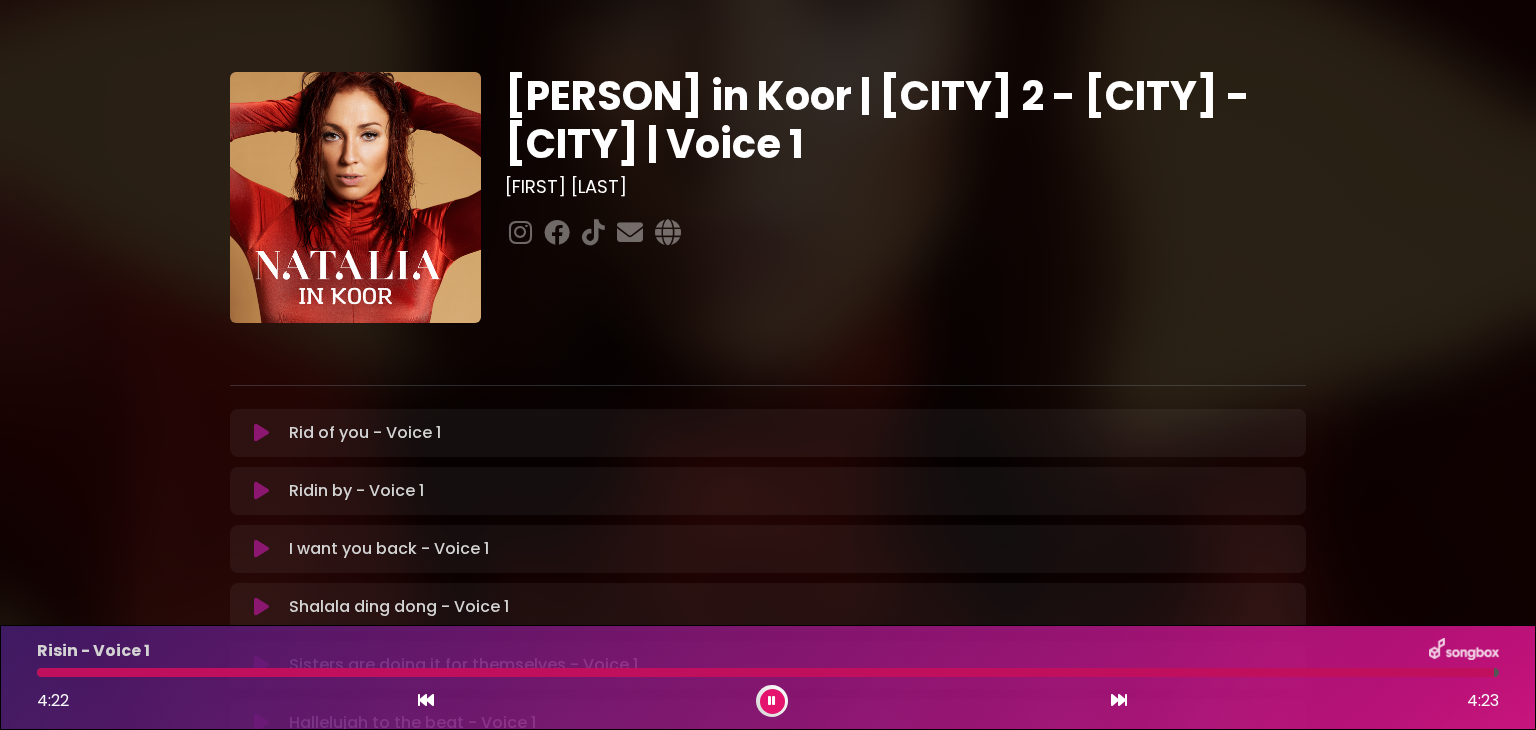 click at bounding box center [765, 672] 